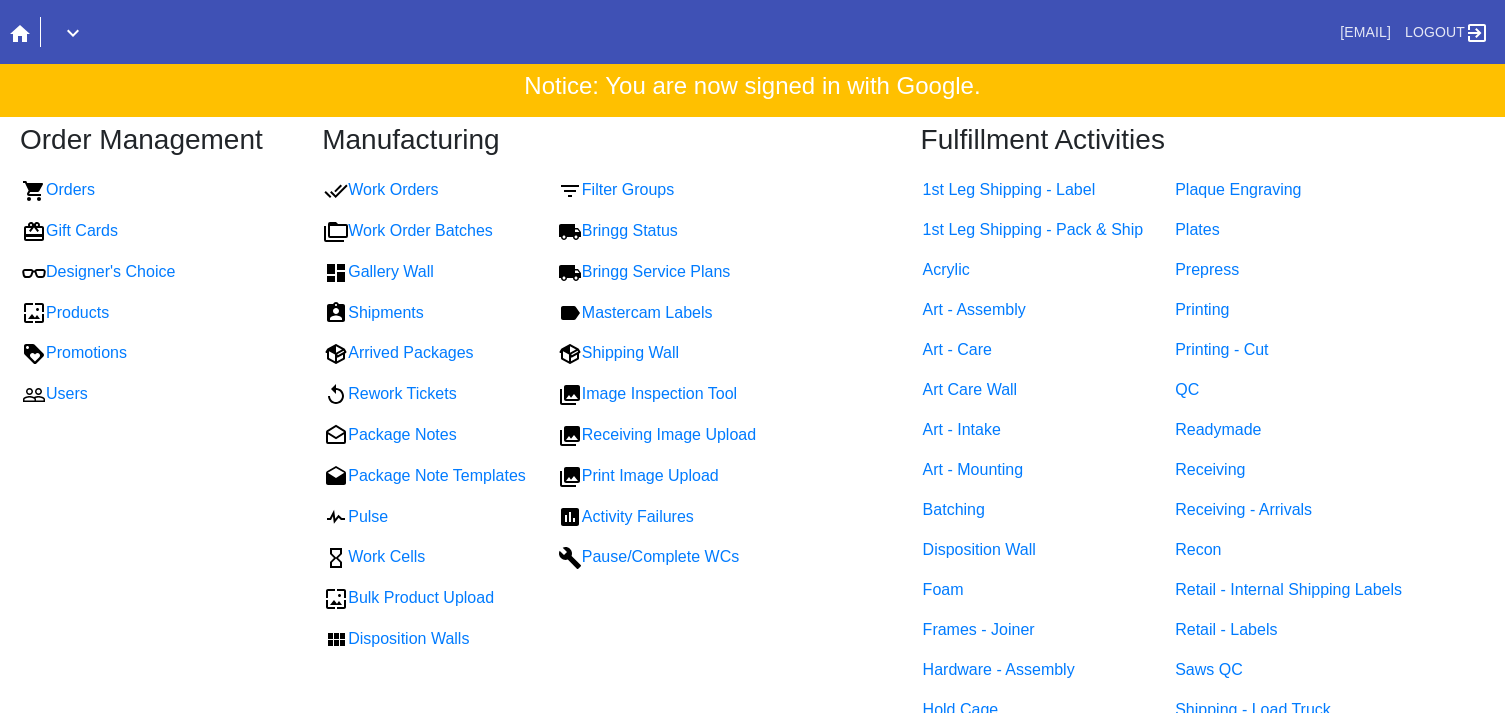 scroll, scrollTop: 0, scrollLeft: 0, axis: both 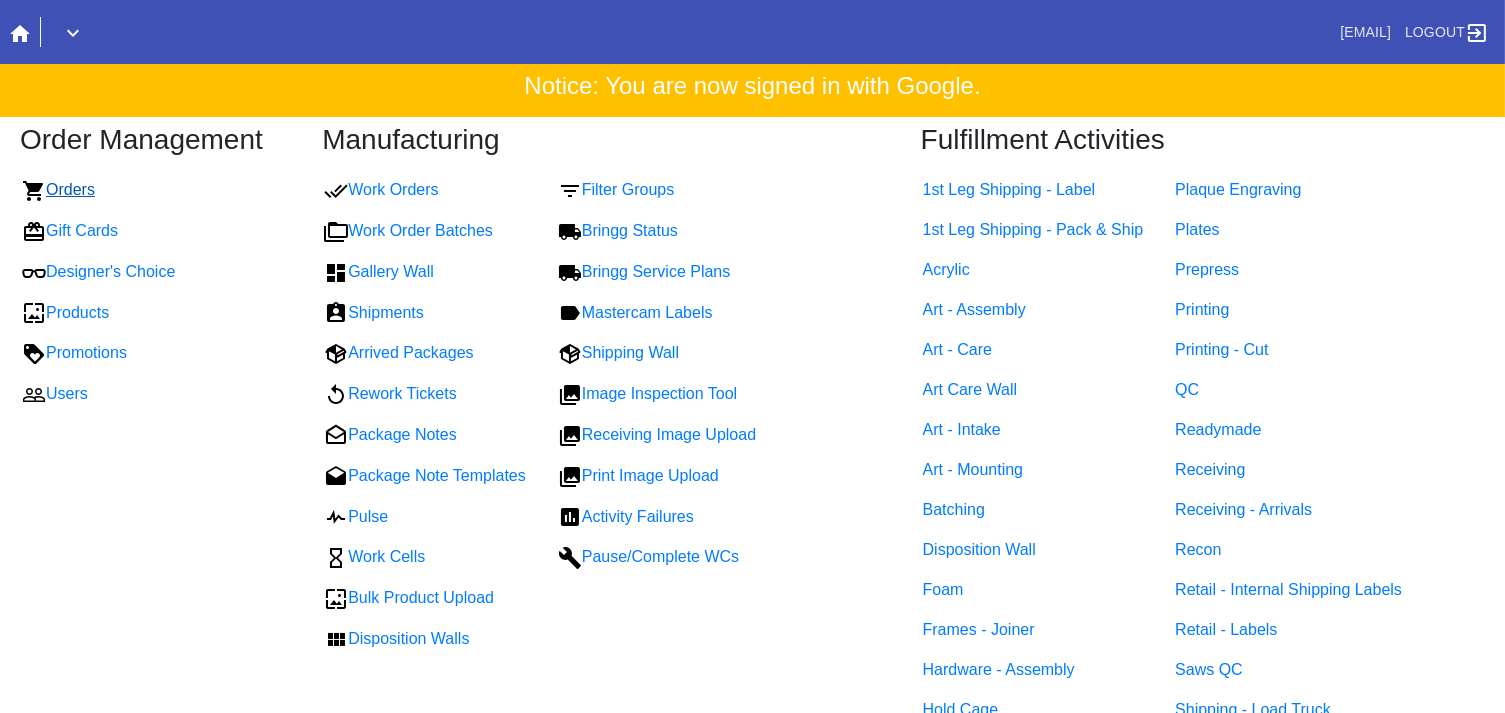 click on "Orders" at bounding box center [58, 189] 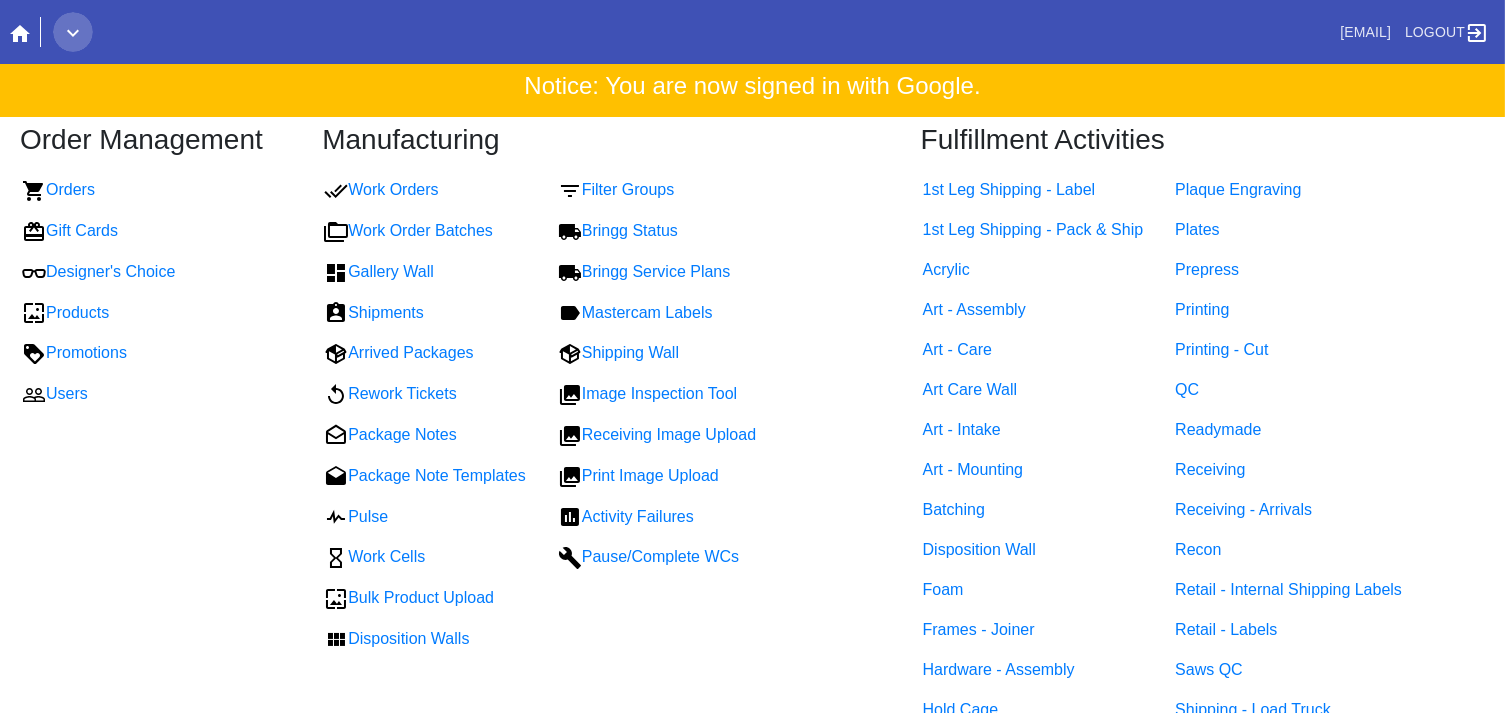 click 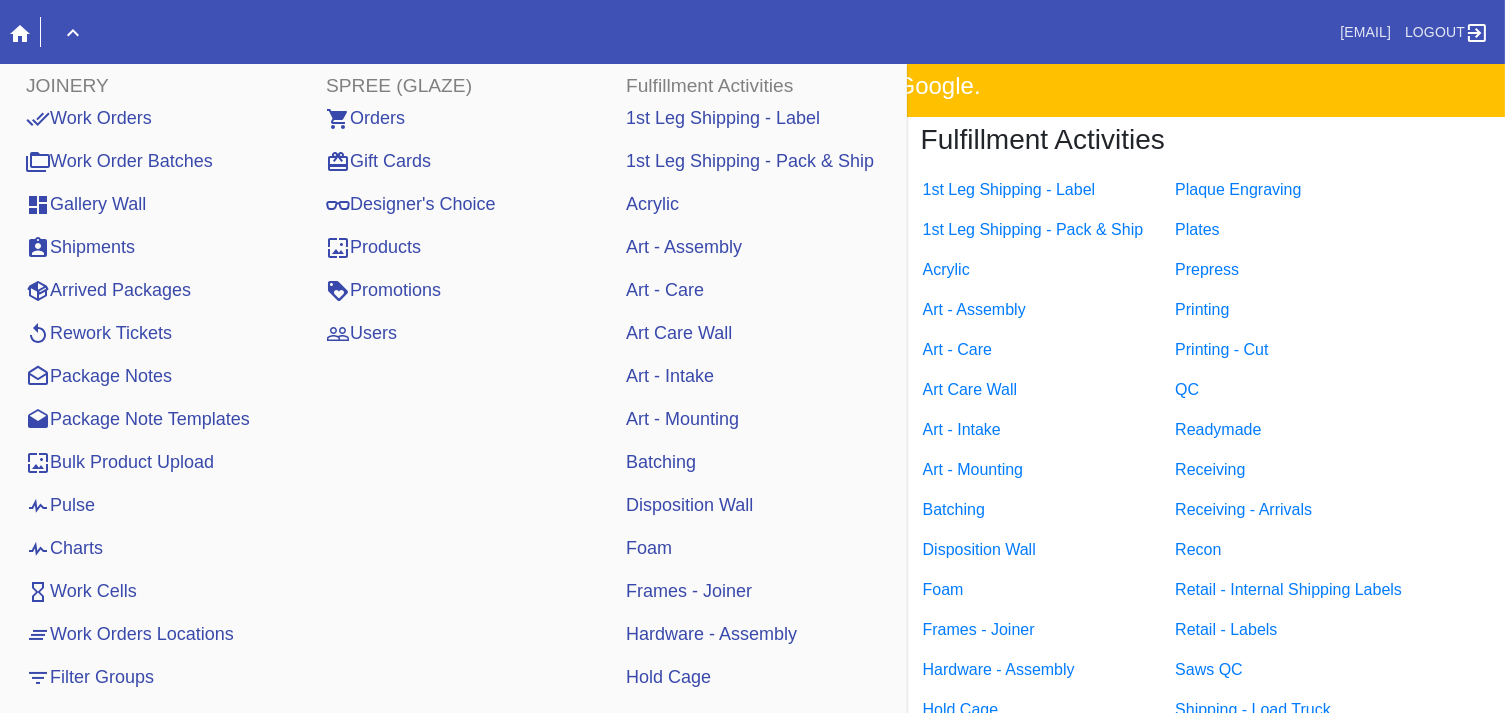 click on "Work Orders" at bounding box center [89, 118] 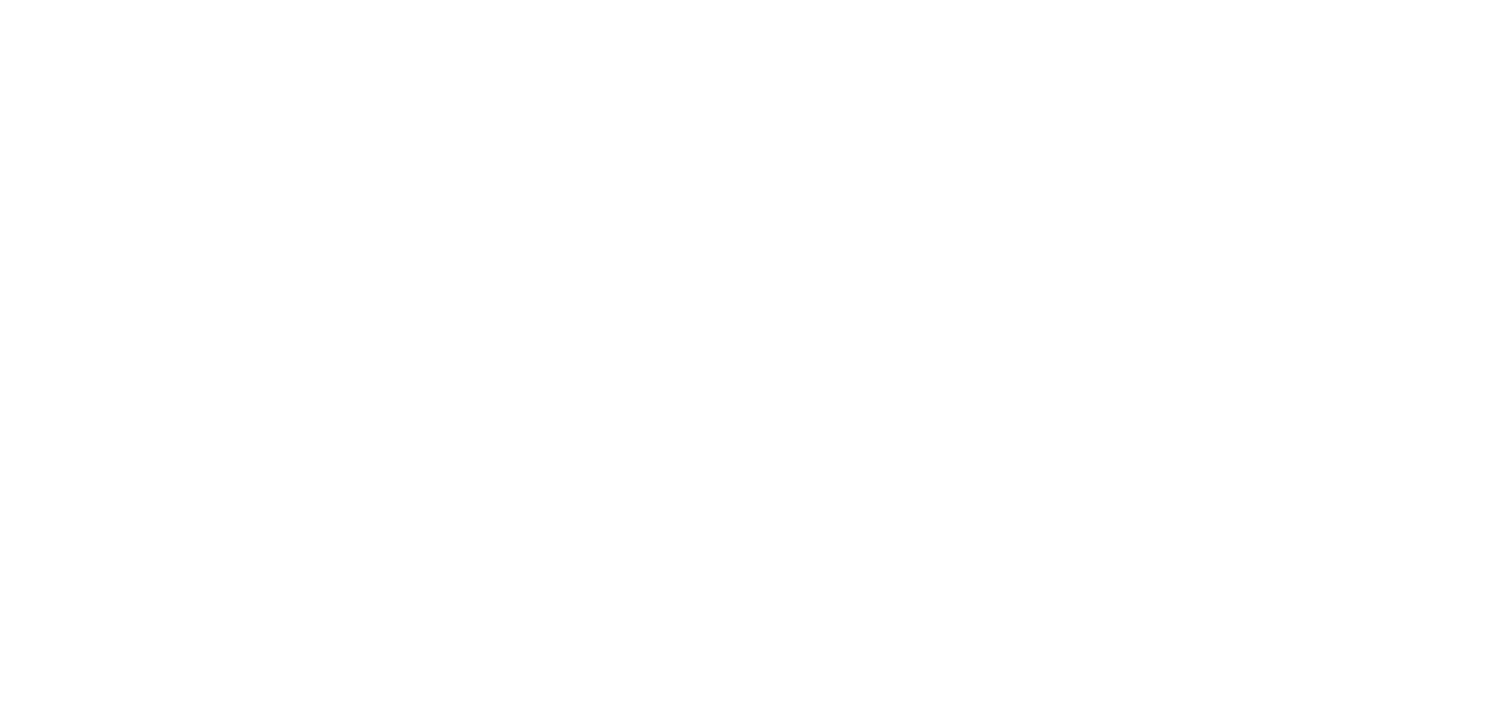 scroll, scrollTop: 0, scrollLeft: 0, axis: both 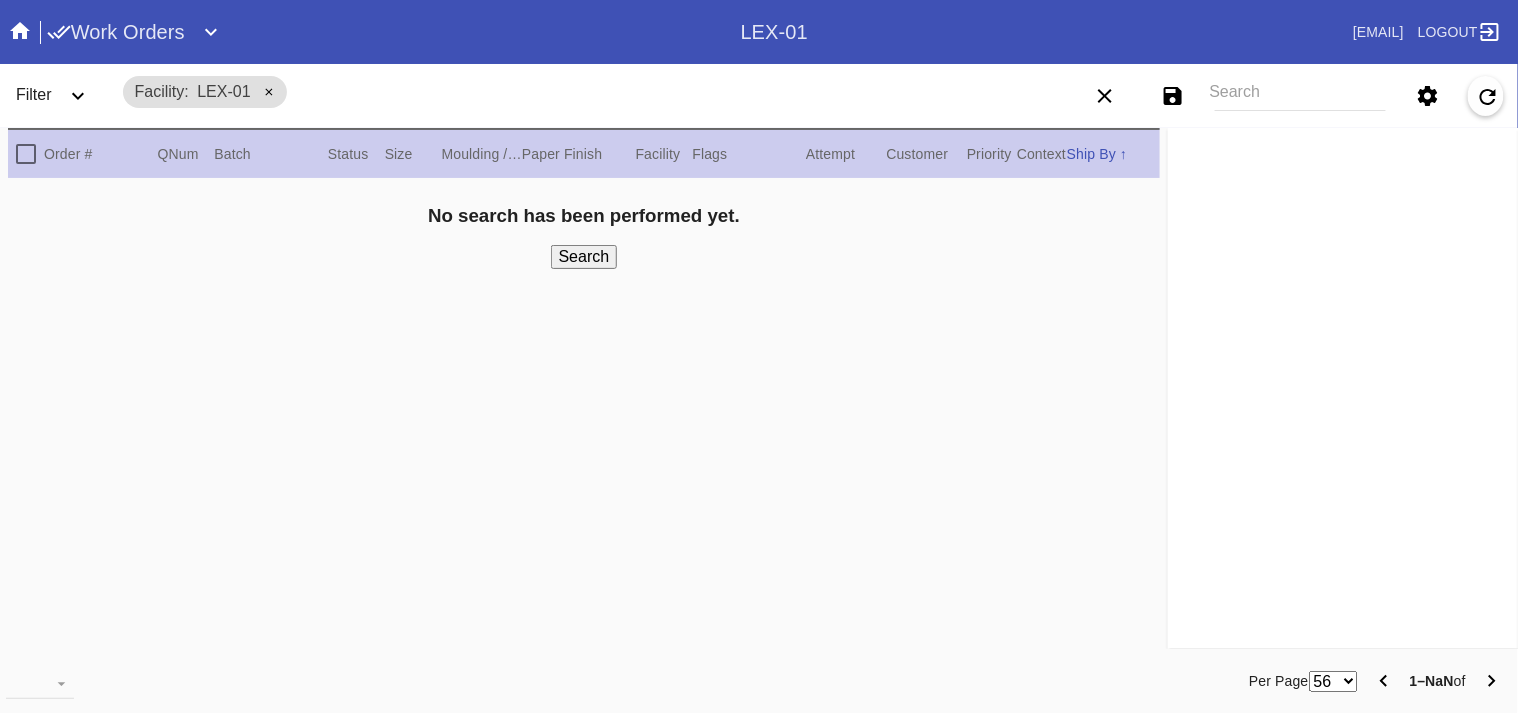 click on "Search" at bounding box center (1300, 96) 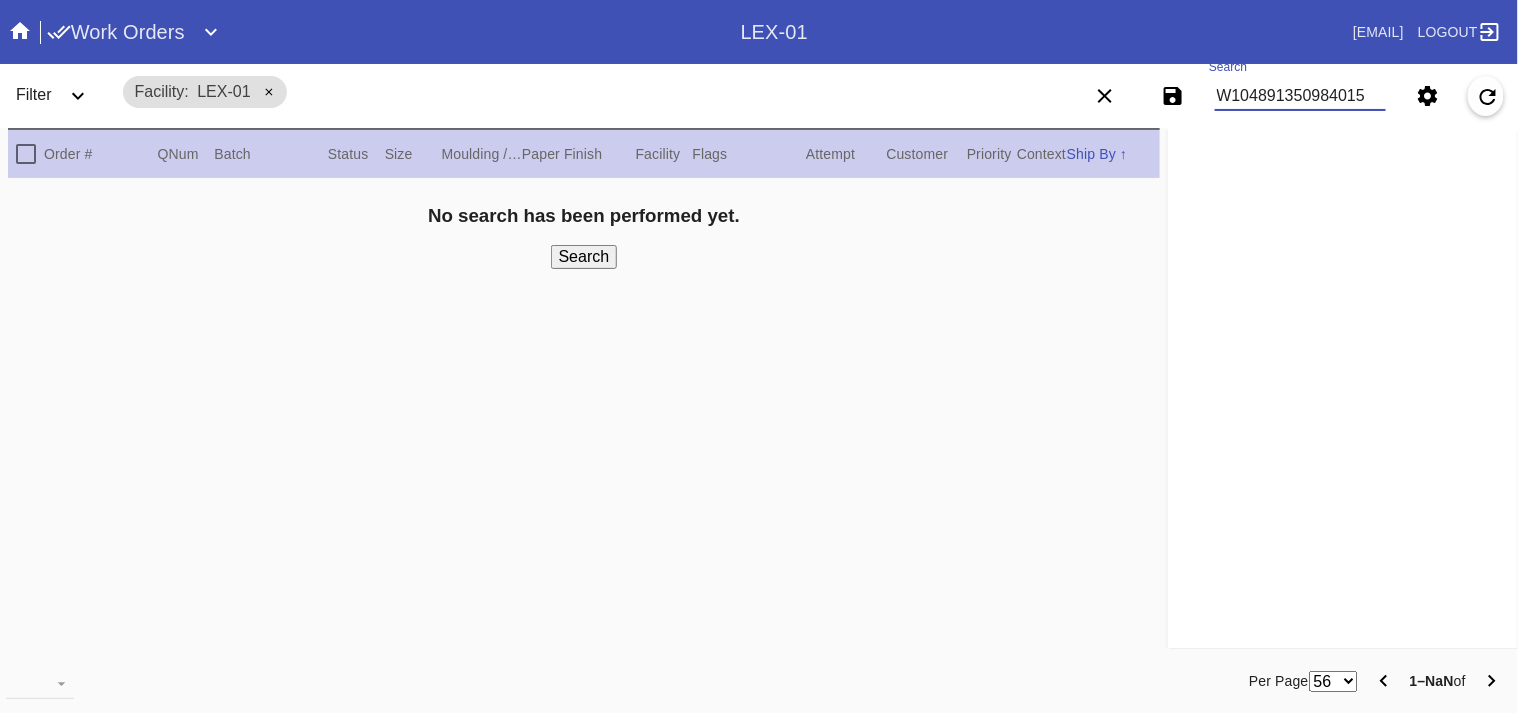 type on "W104891350984015" 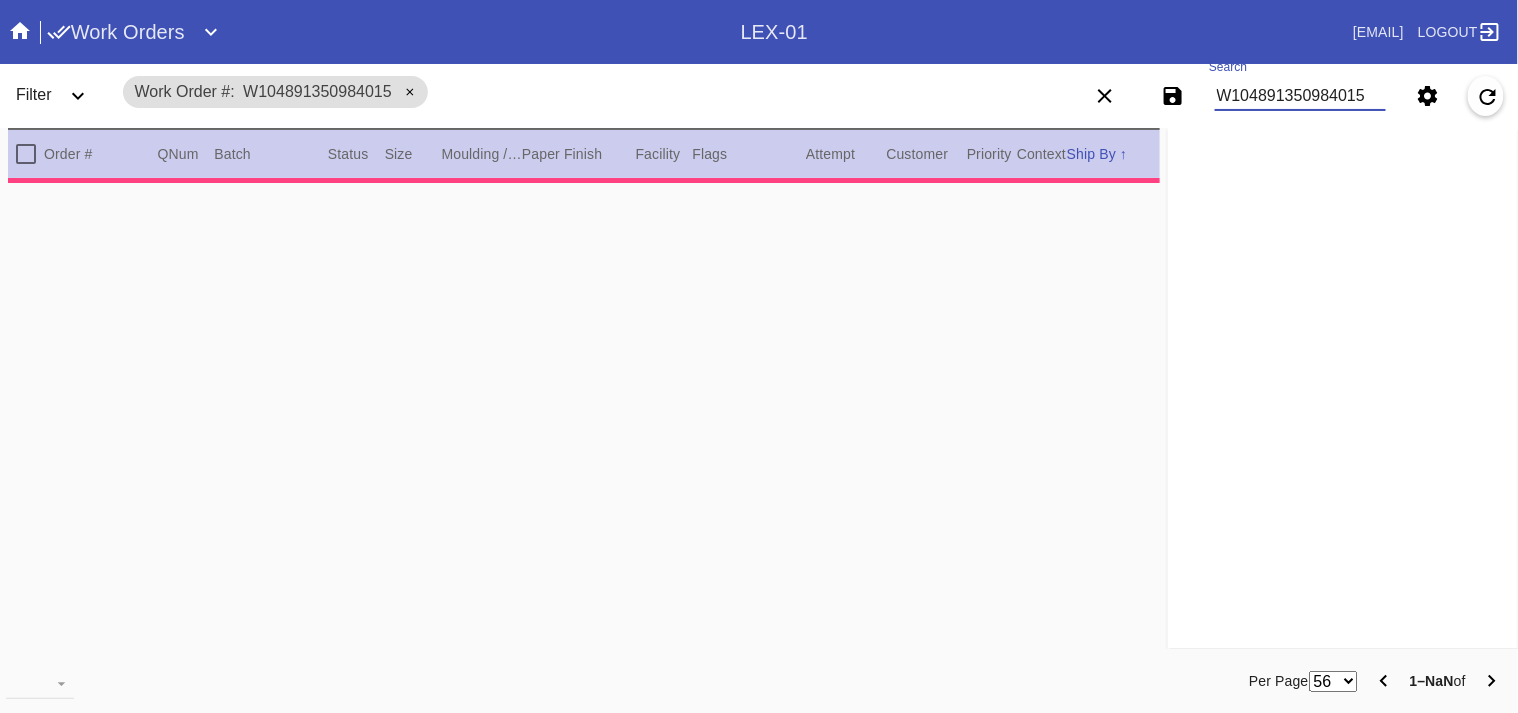 type on "1.5" 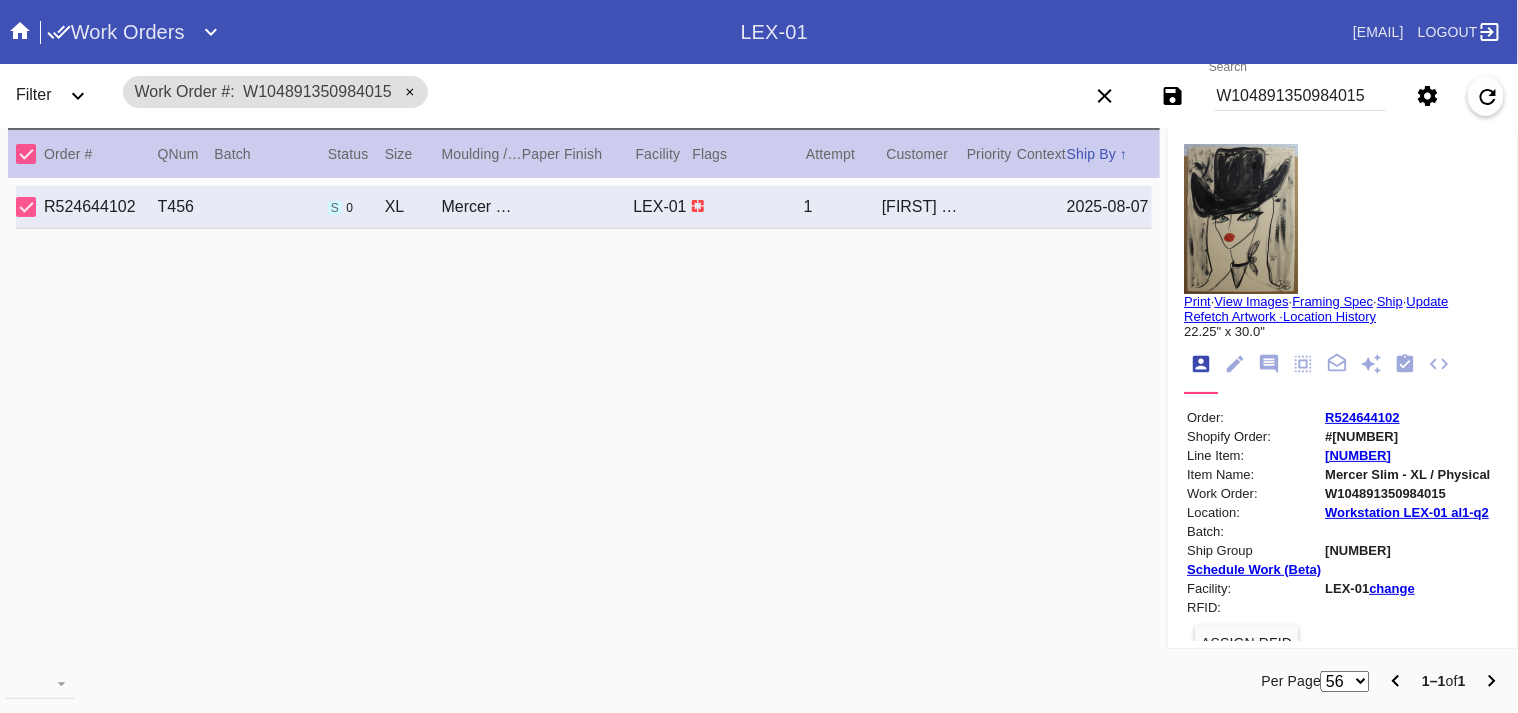 click on "Ship" at bounding box center (1390, 301) 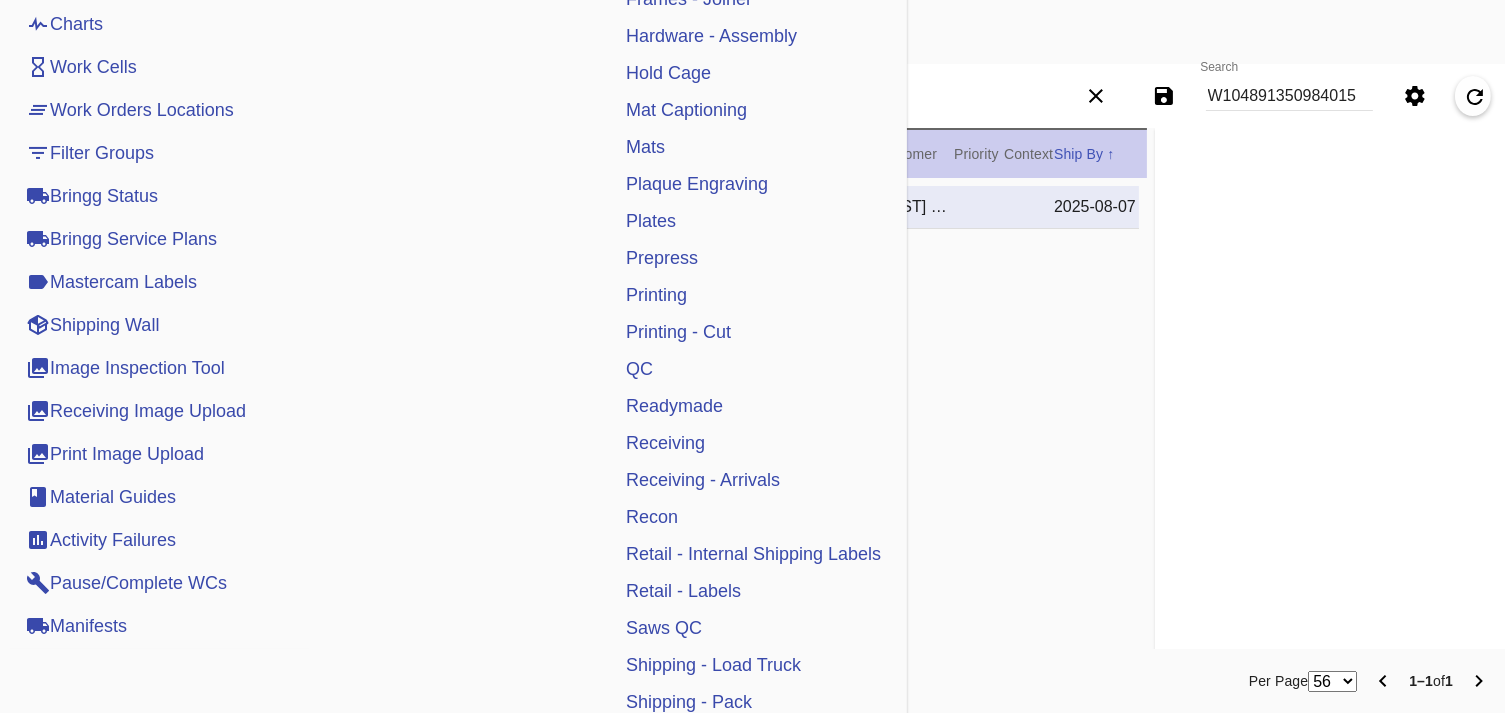 scroll, scrollTop: 545, scrollLeft: 0, axis: vertical 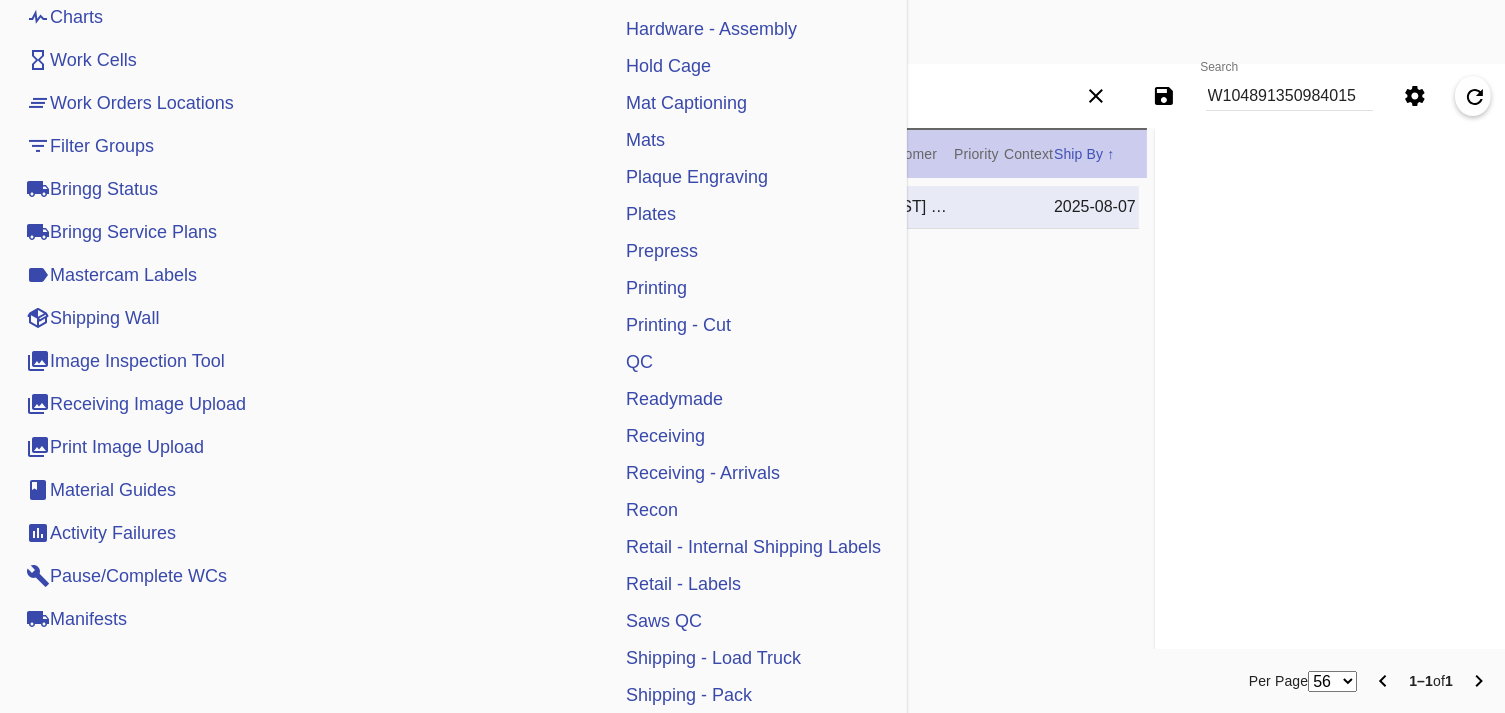click on "Receiving" at bounding box center [665, 436] 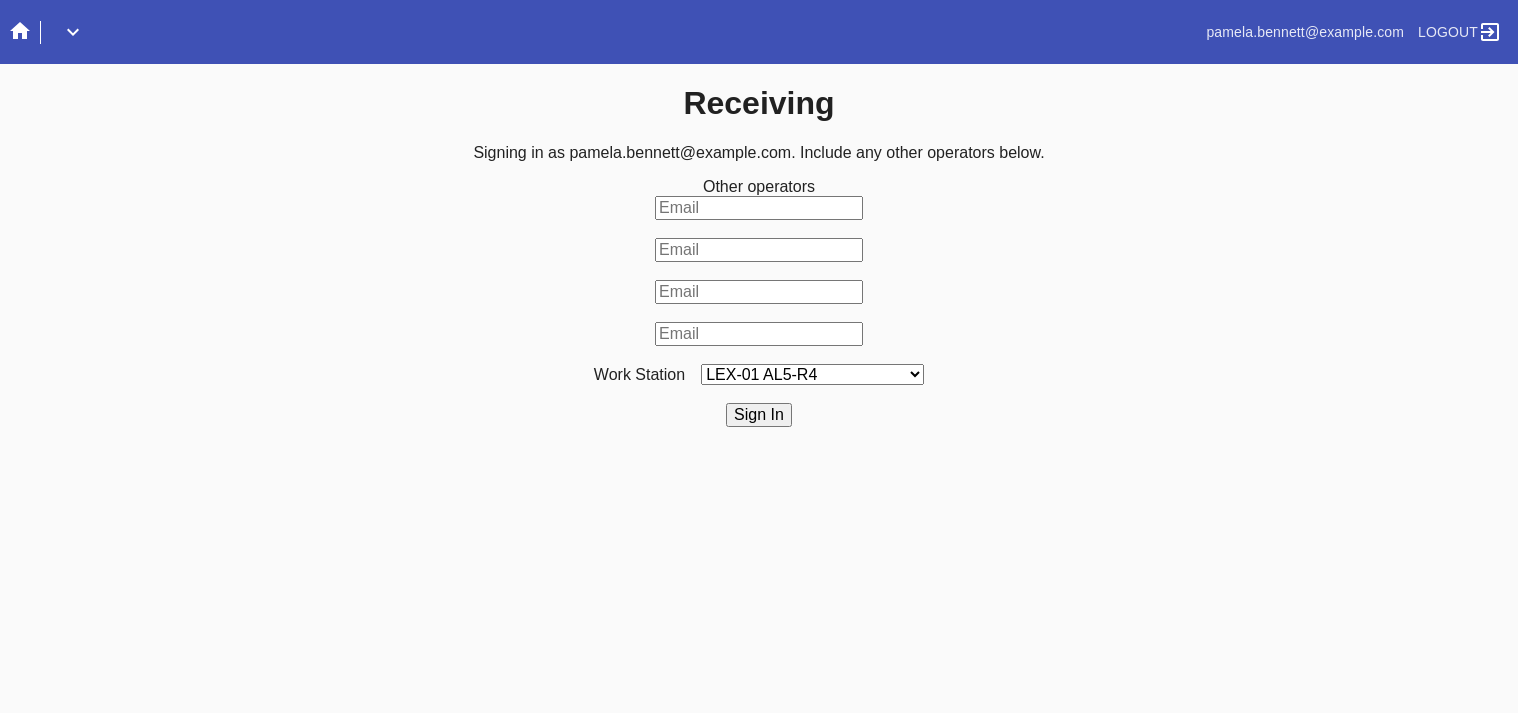 scroll, scrollTop: 0, scrollLeft: 0, axis: both 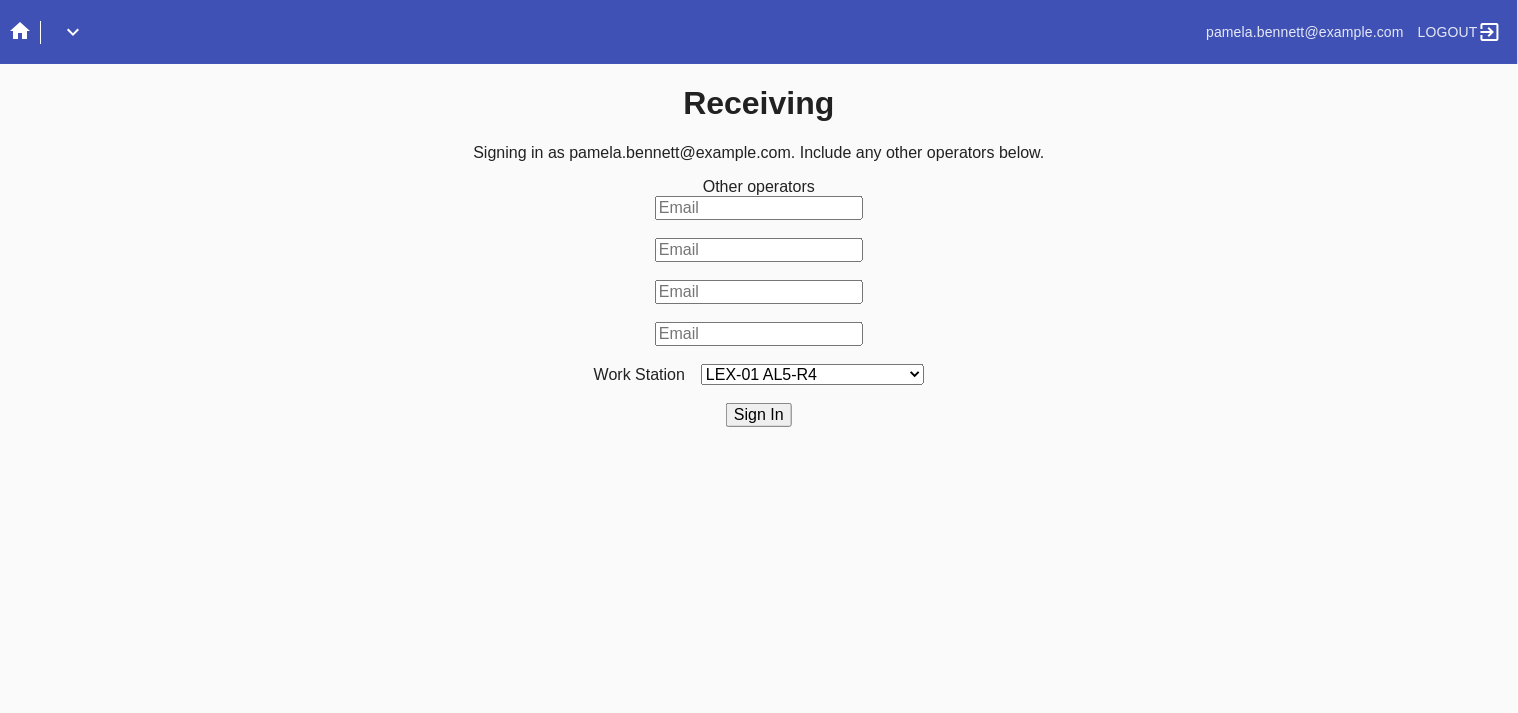 click on "LEX-01 AL5-R4
LEX-01 AL1-R1
LEX-01 AL5-R2
DCA-05 Receiving O
LEX-01 AL5-R5
LAS-01 Art Cell 4 - R1
LEX-01 AL1-R2
LEX-01 AL1-R3
LEX-01 AL5-R3
LEX-01 AL5-R6
LEX-01 AL1-R4
LEX-01 AC1-R1
LAS-01 Art Cell 1 - R1
LEX-01 AL4-R1
LEX-01 AC2-R1
DCA-05 Receiving Specialty
LEX-01 AL4-R2
LEX-01 AC3-R1
LAS-01 Art Cell 5 - R1
LEX-01 AC4-R1
LAS-01 Art Cell 2 - R1
LAS-01 Art Cell 6 - R1
LAS-01 Art Cell 8 - R1
LEX-01 AL2-R1
LAS-01 Art Cell 3 - R1
DCA-05 Receiving A
DCA-05 Receiving B
DCA-05 Receiving C
DCA-05 Receiving D
LEX-01 AL2-R2
DCA-05 Receiving E
DCA-05 Receiving F
DCA-05 Receiving G
DCA-05 Receiving H
LAS-01 Art Cell 7 - R1
LEX-01 AL3-R1
LEX-01 AL3-R2
LEX-01 AL3-R3
LEX-01 AL3-R4
LEX-01 AL5-R1" at bounding box center [812, 374] 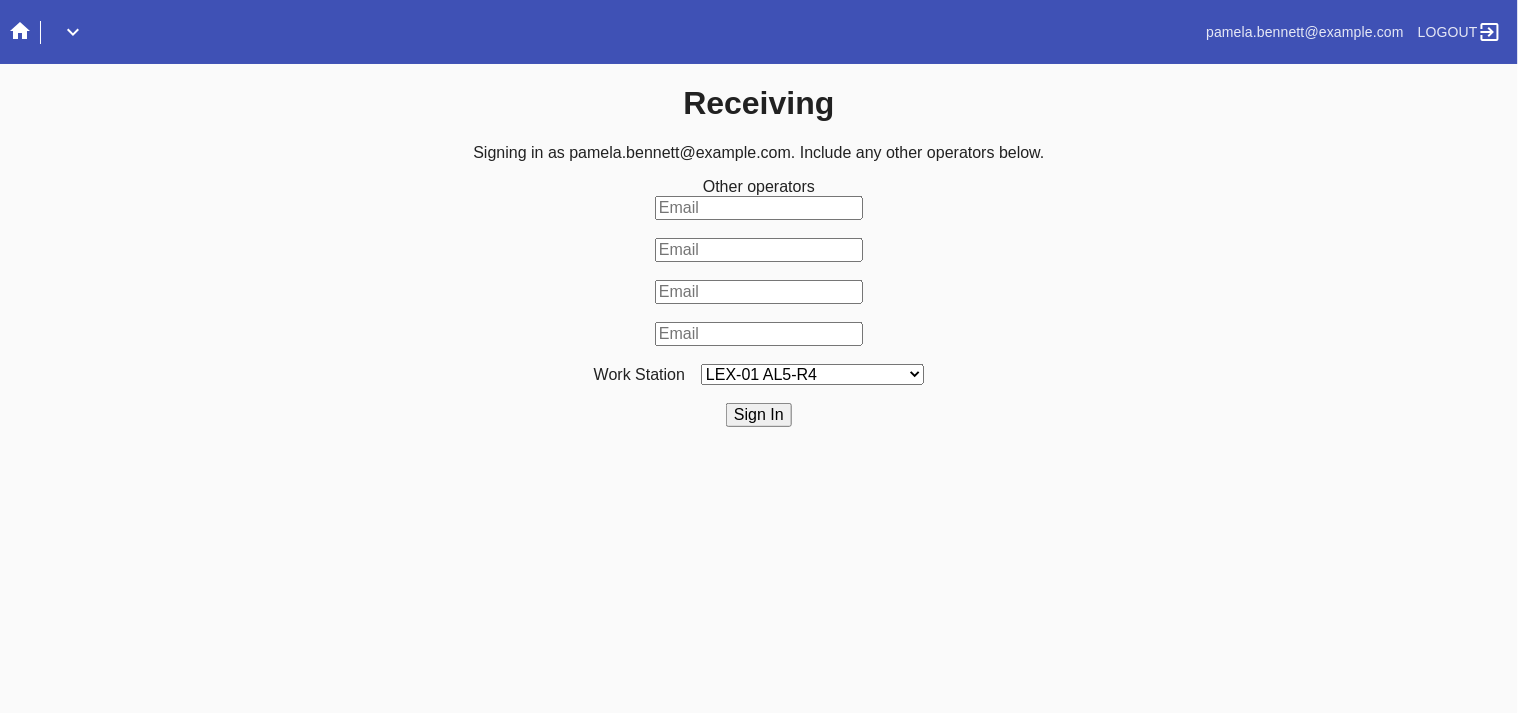 select on "342" 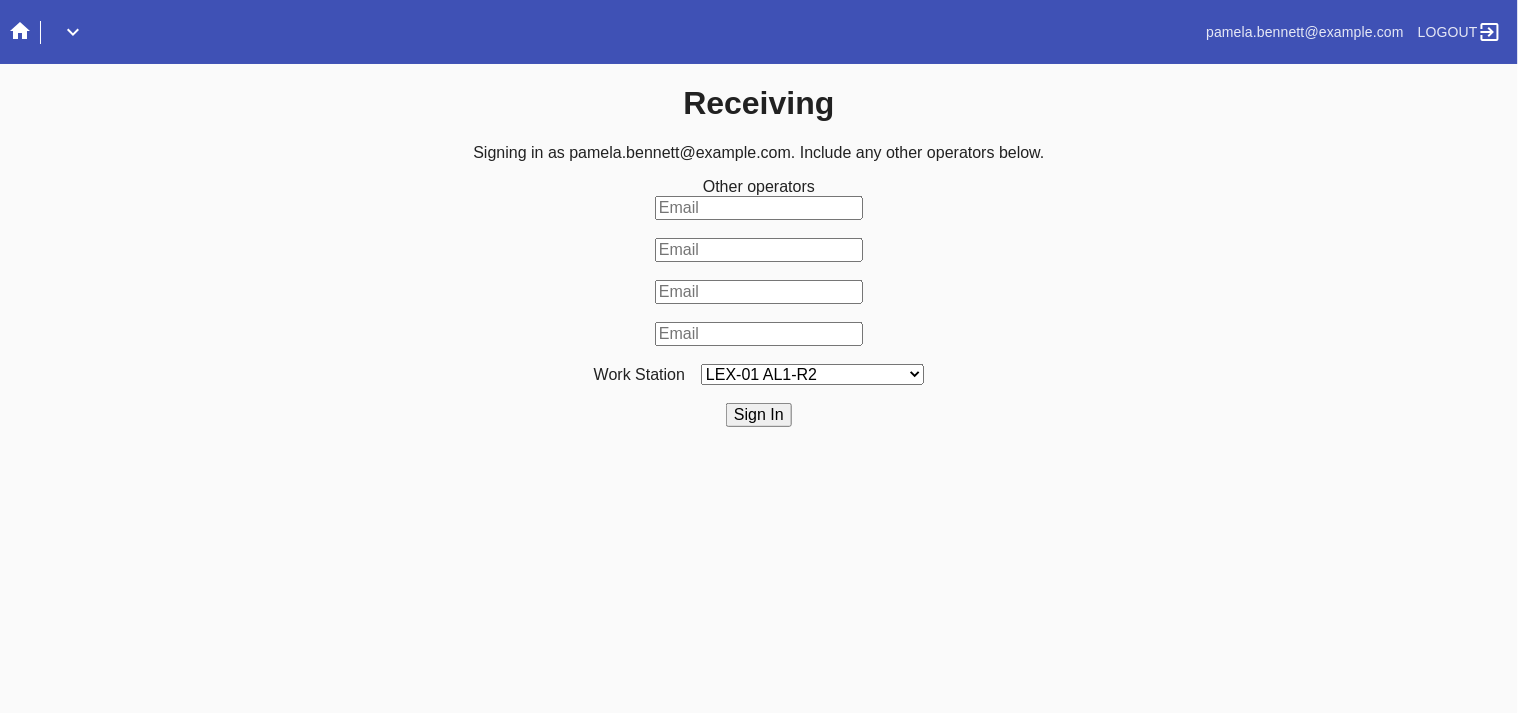 click on "LEX-01 AL5-R4
LEX-01 AL1-R1
LEX-01 AL5-R2
DCA-05 Receiving O
LEX-01 AL5-R5
LAS-01 Art Cell 4 - R1
LEX-01 AL1-R2
LEX-01 AL1-R3
LEX-01 AL5-R3
LEX-01 AL5-R6
LEX-01 AL1-R4
LEX-01 AC1-R1
LAS-01 Art Cell 1 - R1
LEX-01 AL4-R1
LEX-01 AC2-R1
DCA-05 Receiving Specialty
LEX-01 AL4-R2
LEX-01 AC3-R1
LAS-01 Art Cell 5 - R1
LEX-01 AC4-R1
LAS-01 Art Cell 2 - R1
LAS-01 Art Cell 6 - R1
LAS-01 Art Cell 8 - R1
LEX-01 AL2-R1
LAS-01 Art Cell 3 - R1
DCA-05 Receiving A
DCA-05 Receiving B
DCA-05 Receiving C
DCA-05 Receiving D
LEX-01 AL2-R2
DCA-05 Receiving E
DCA-05 Receiving F
DCA-05 Receiving G
DCA-05 Receiving H
LAS-01 Art Cell 7 - R1
LEX-01 AL3-R1
LEX-01 AL3-R2
LEX-01 AL3-R3
LEX-01 AL3-R4
LEX-01 AL5-R1" at bounding box center (812, 374) 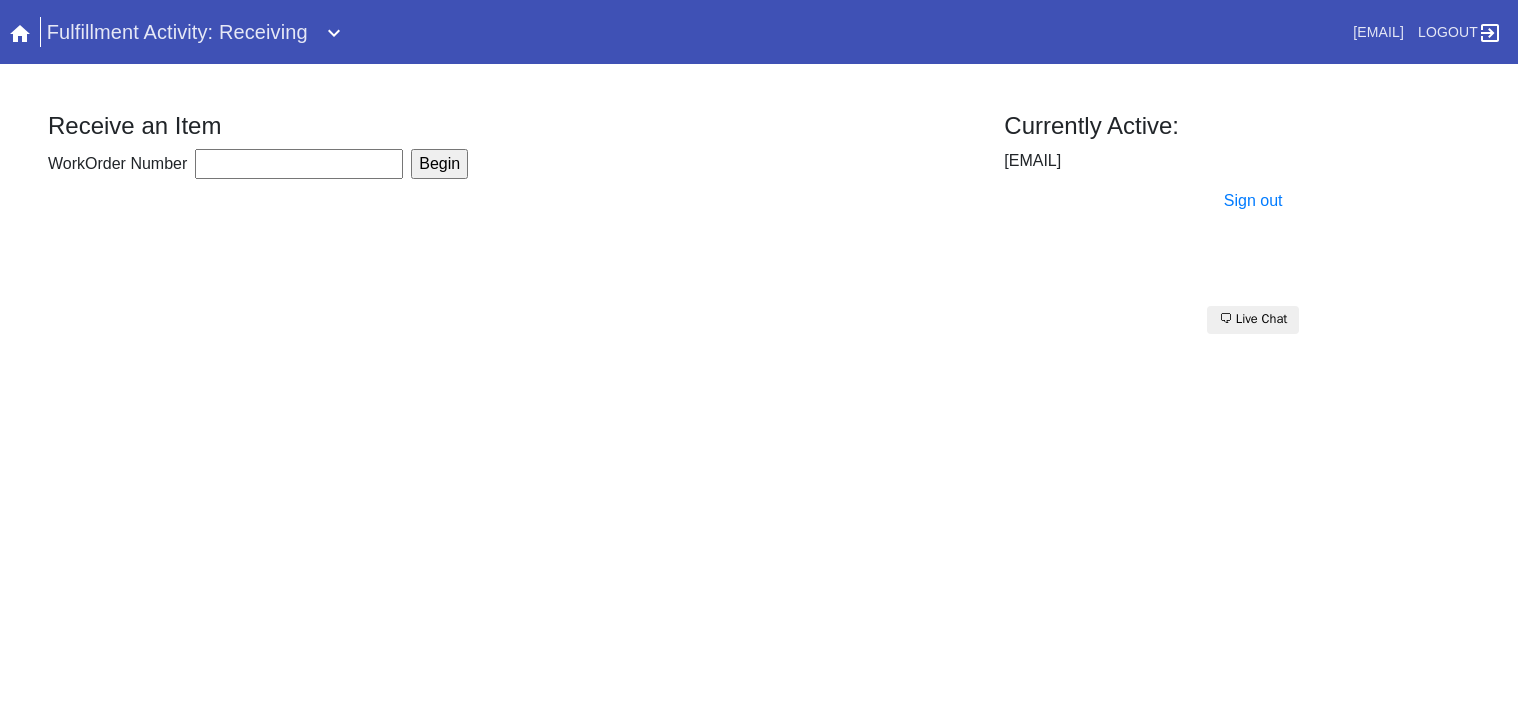 scroll, scrollTop: 0, scrollLeft: 0, axis: both 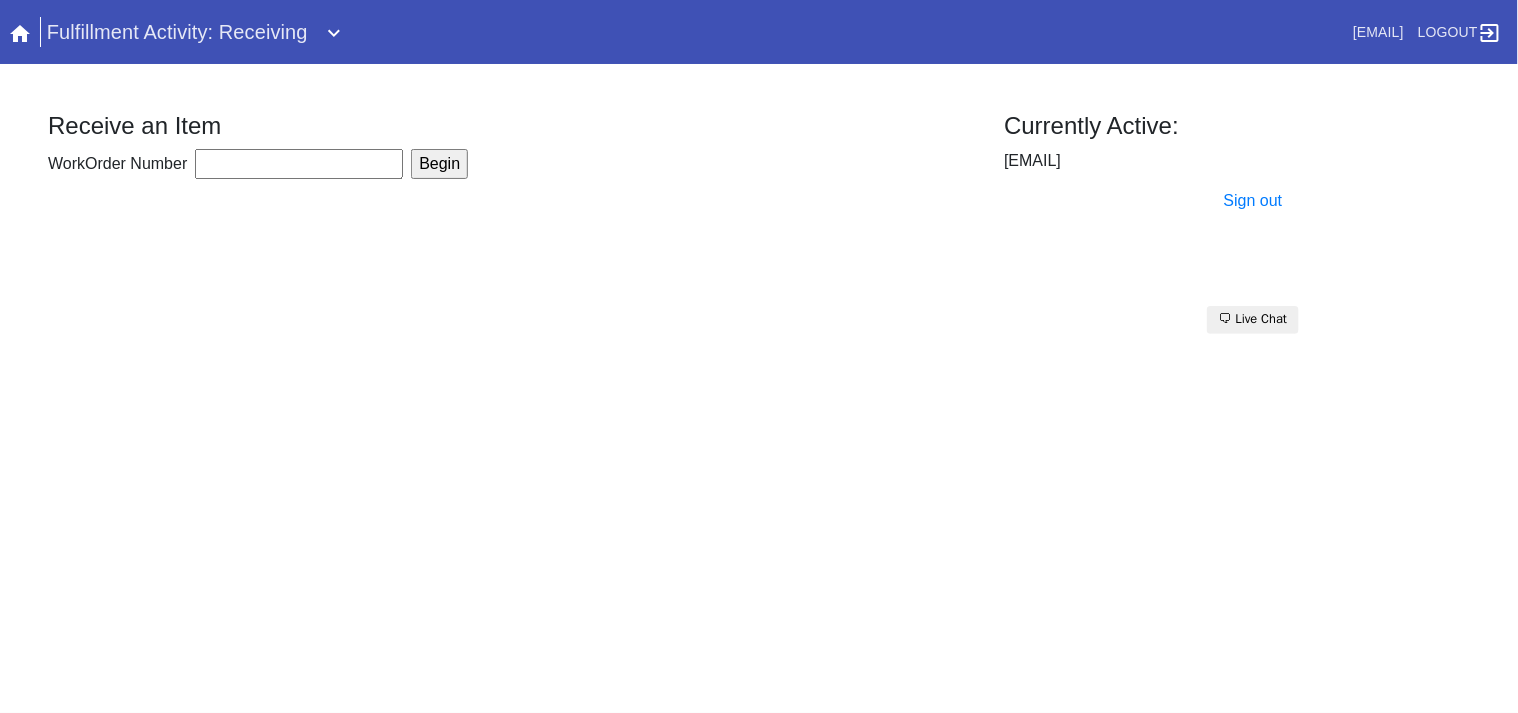 click on "WorkOrder Number" at bounding box center [299, 164] 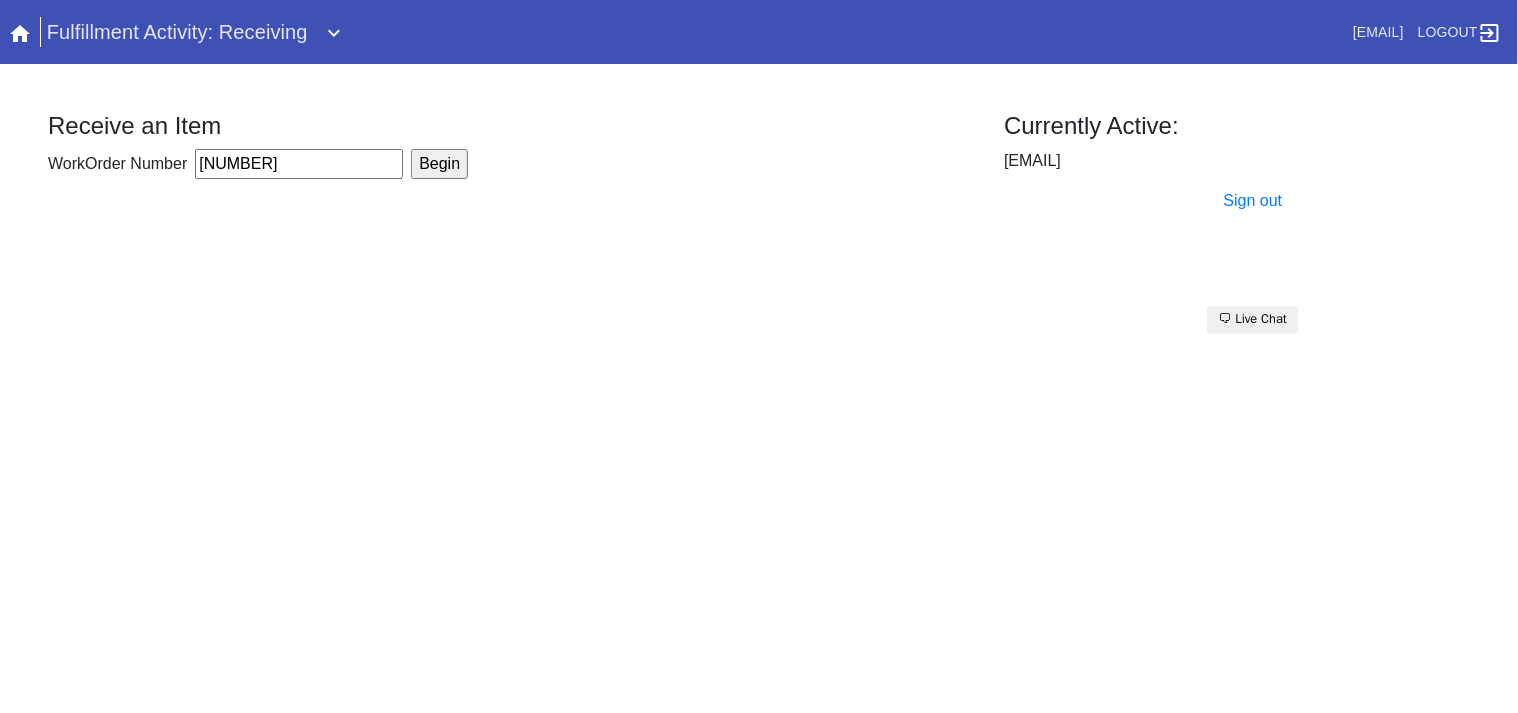 type on "[NUMBER]" 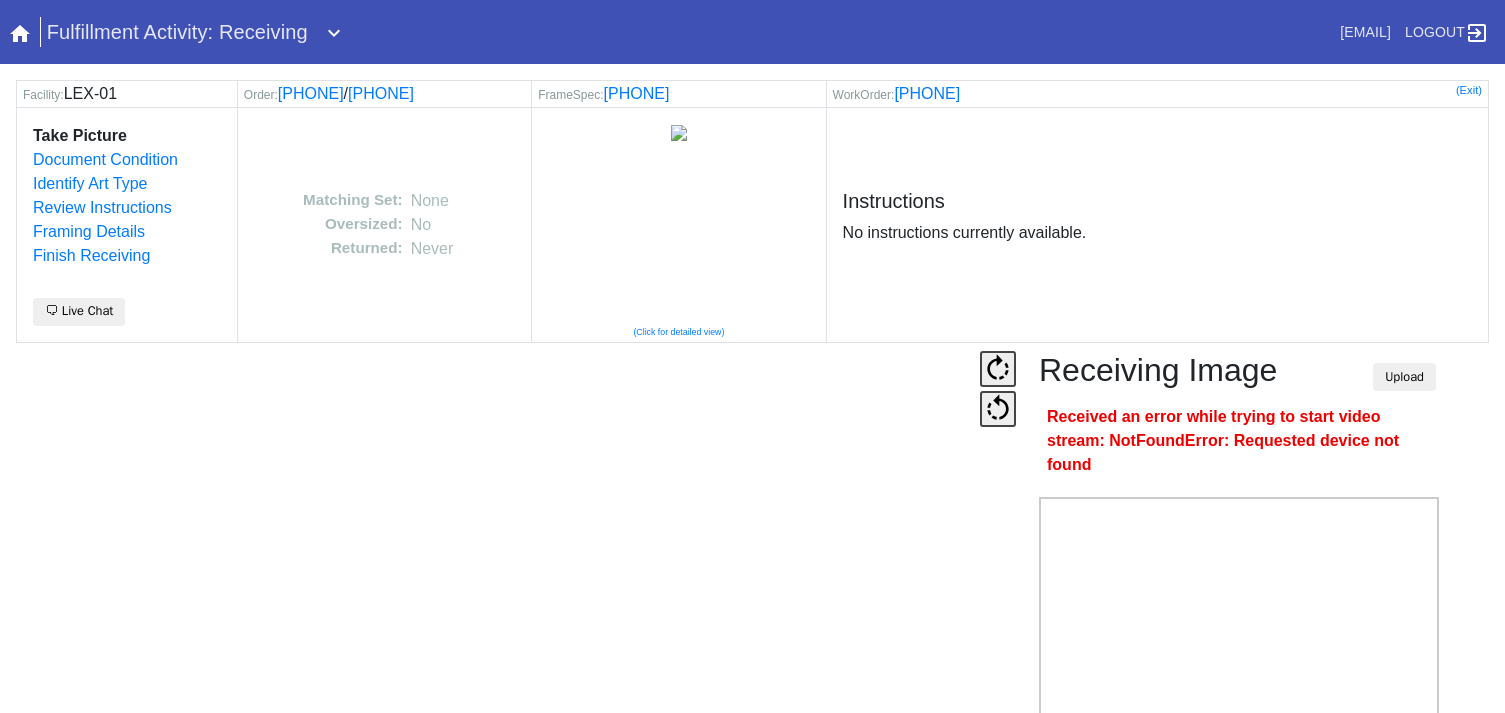 scroll, scrollTop: 0, scrollLeft: 0, axis: both 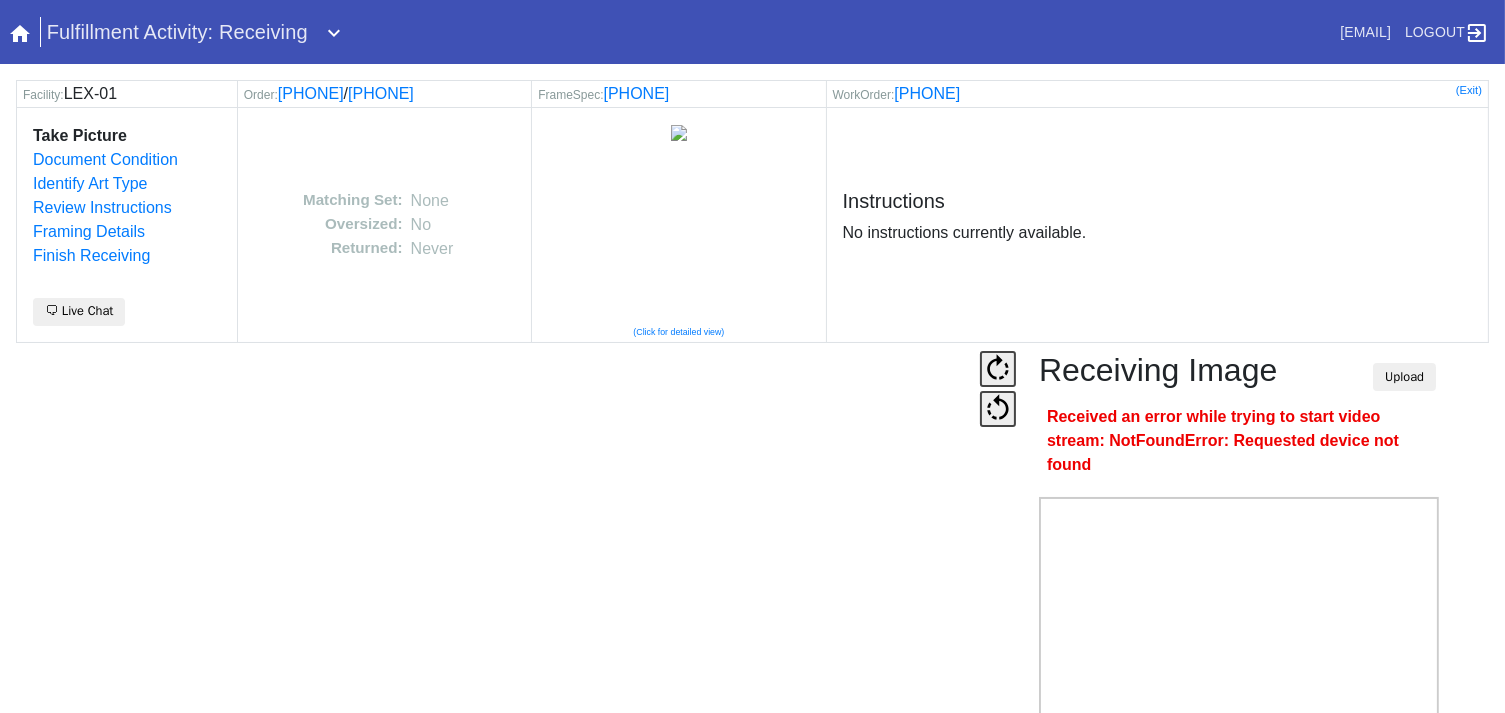 click at bounding box center [496, 591] 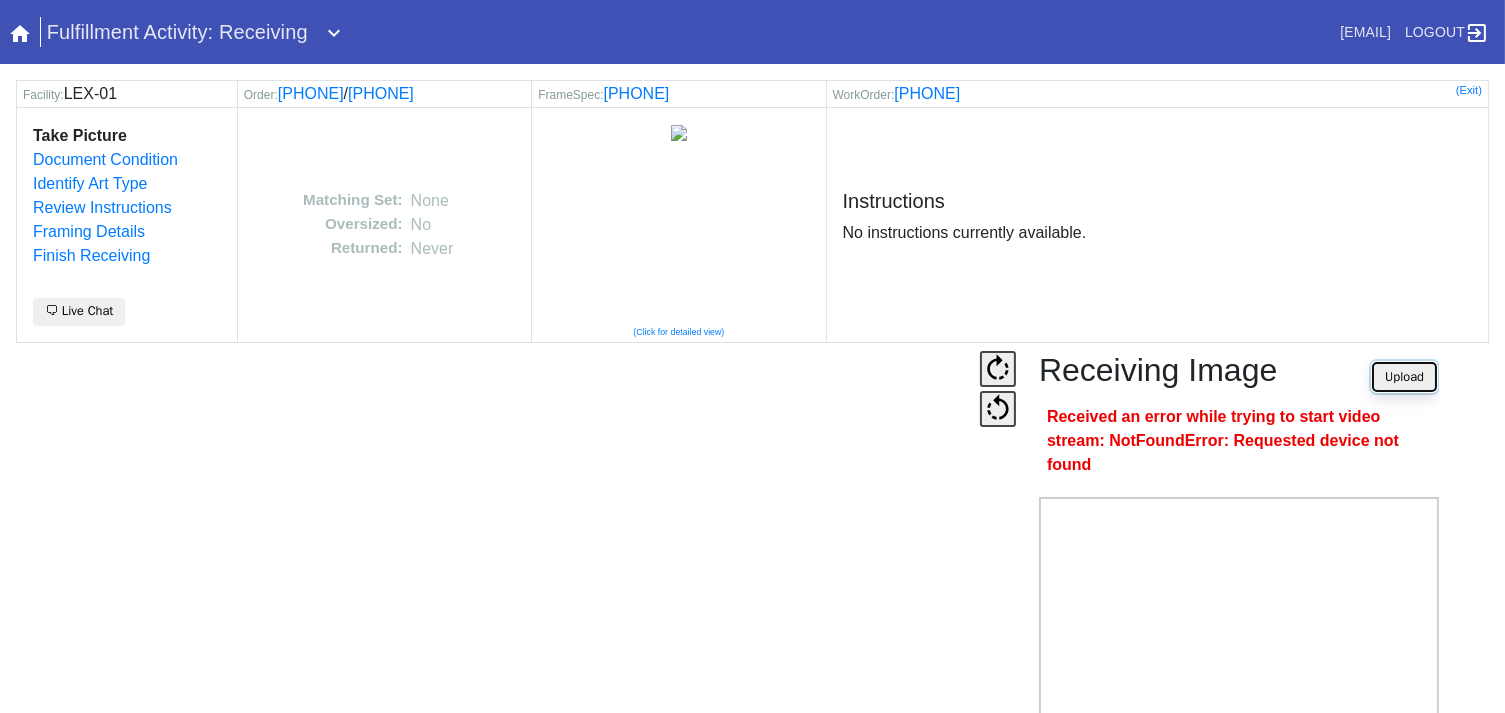 click on "Upload" at bounding box center (1404, 377) 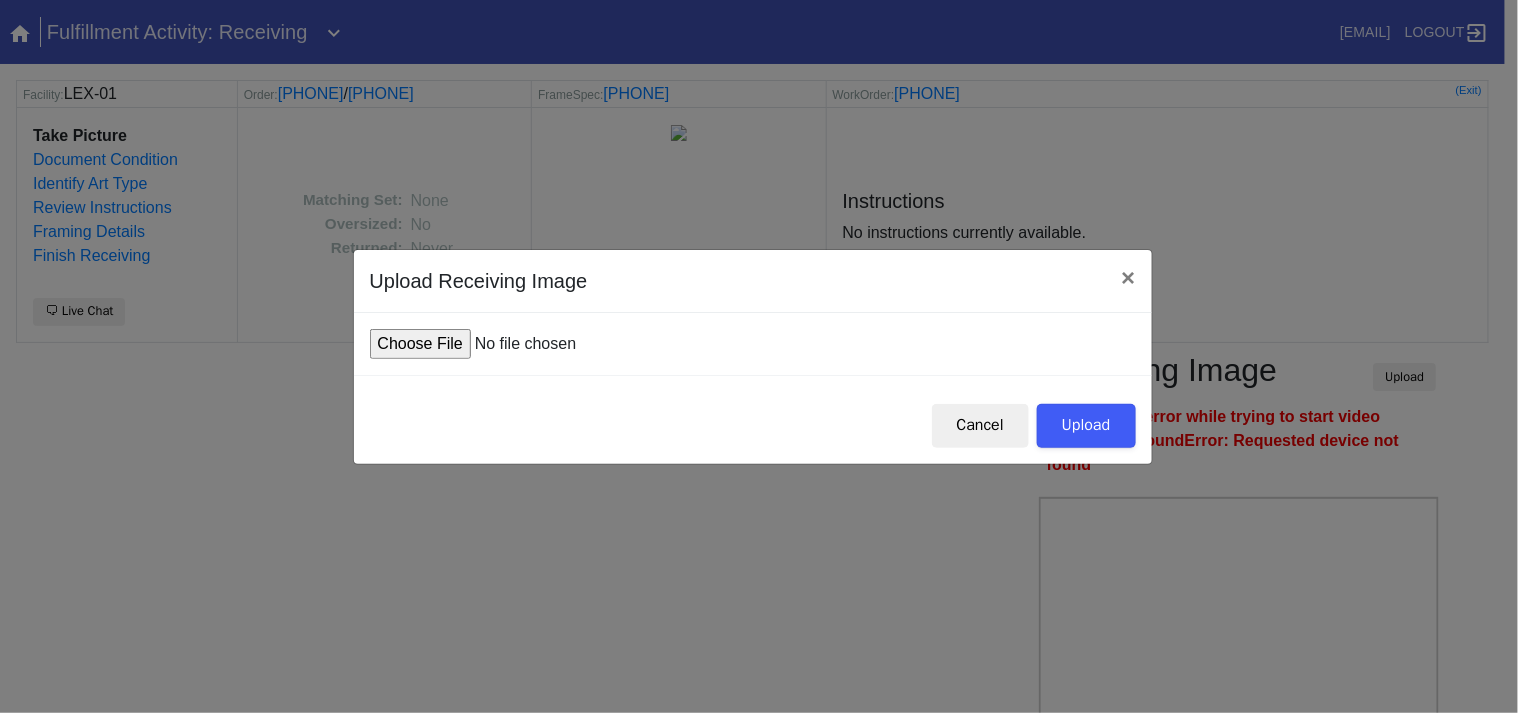 click at bounding box center [521, 344] 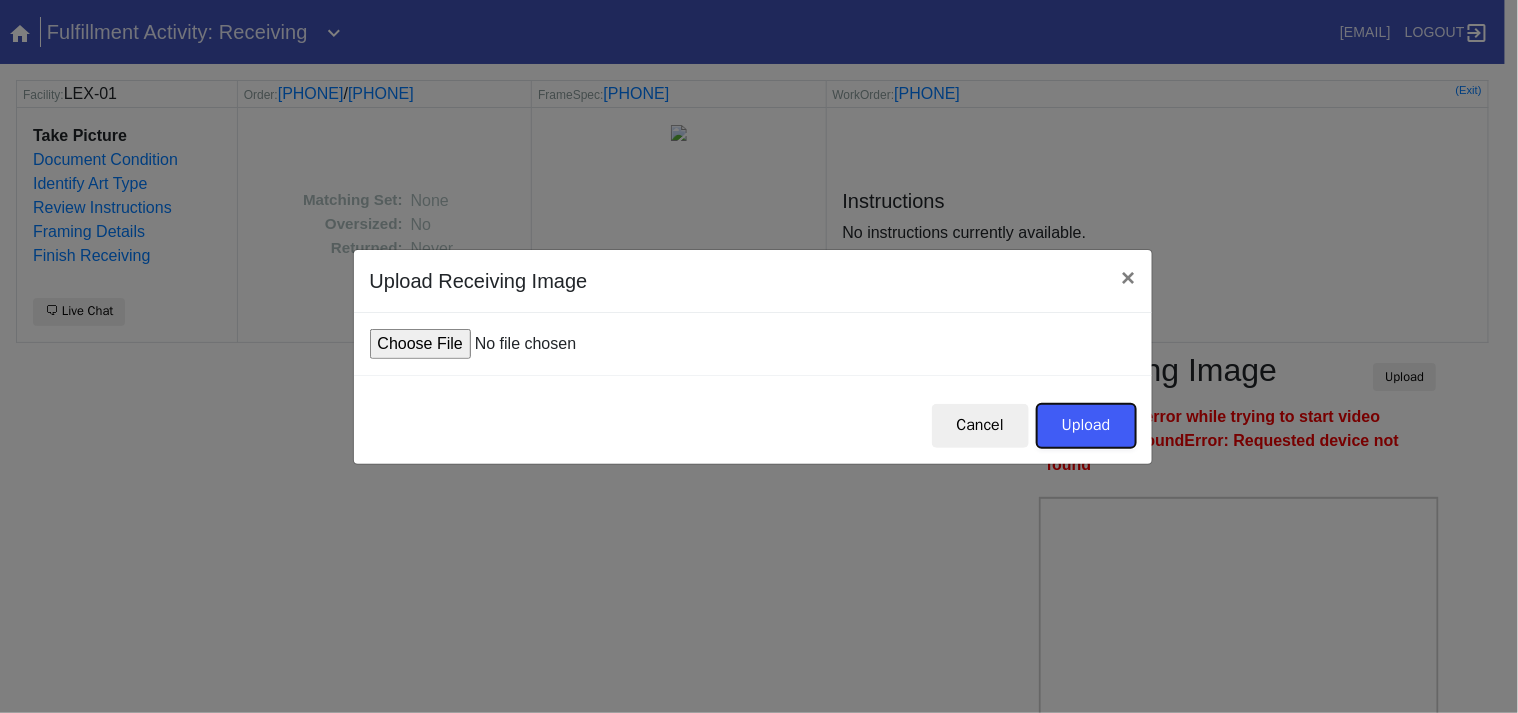 click on "Upload" at bounding box center (1086, 426) 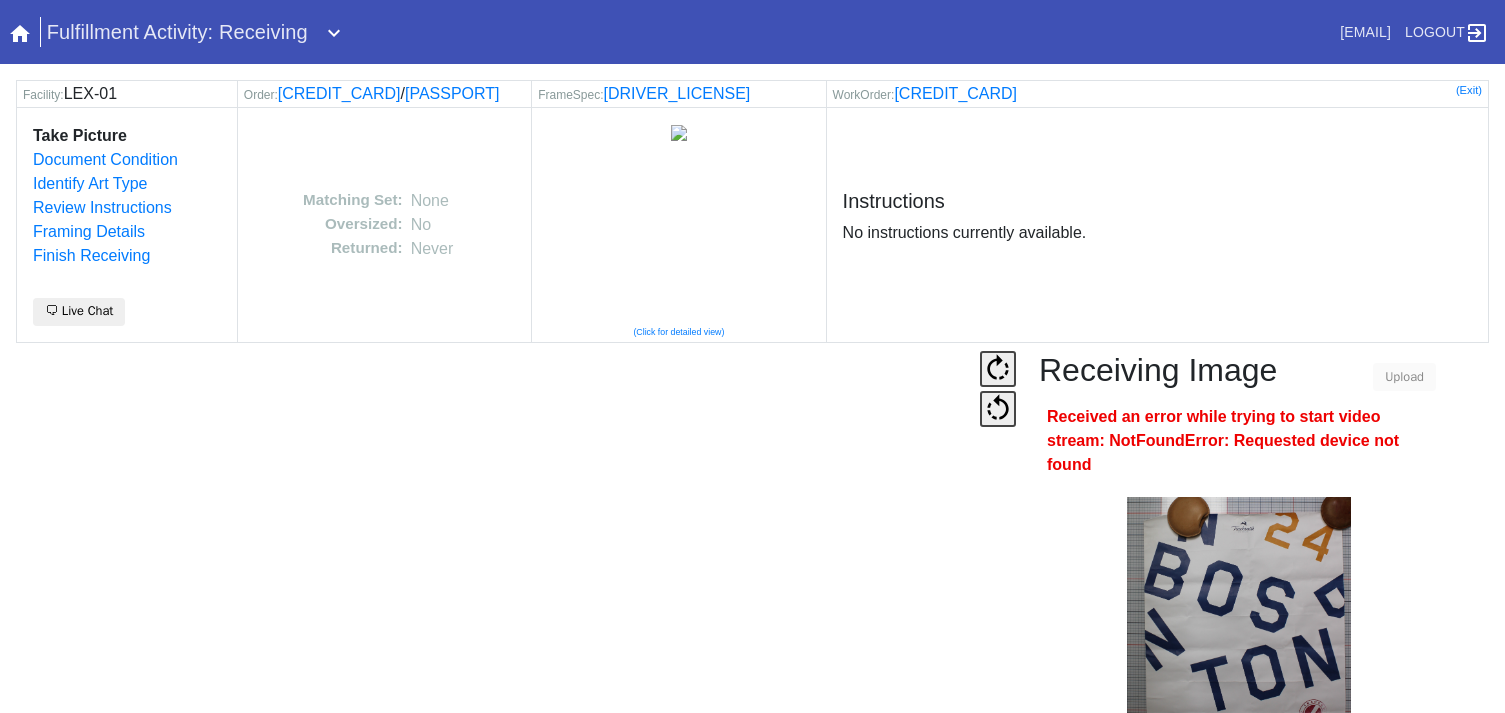 scroll, scrollTop: 0, scrollLeft: 0, axis: both 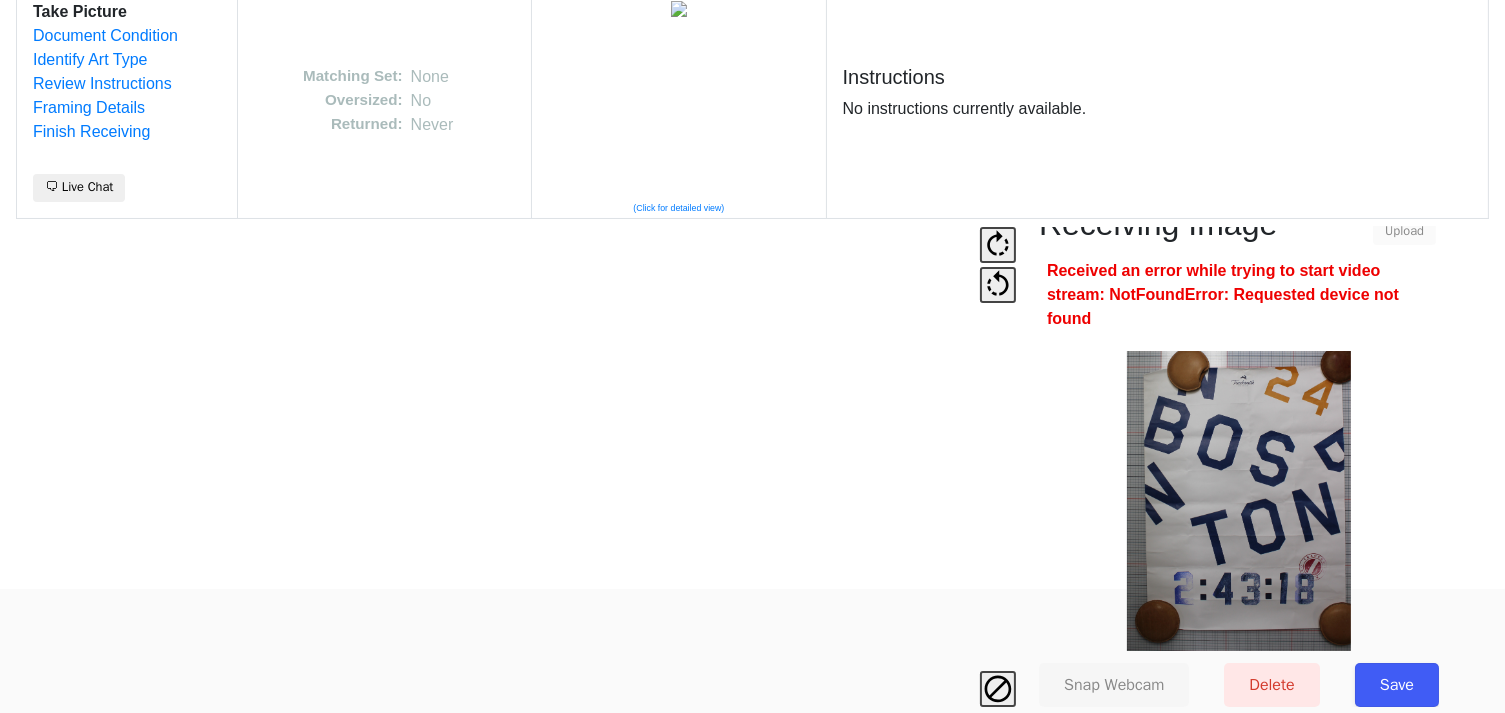 click on "Save" at bounding box center (1397, 685) 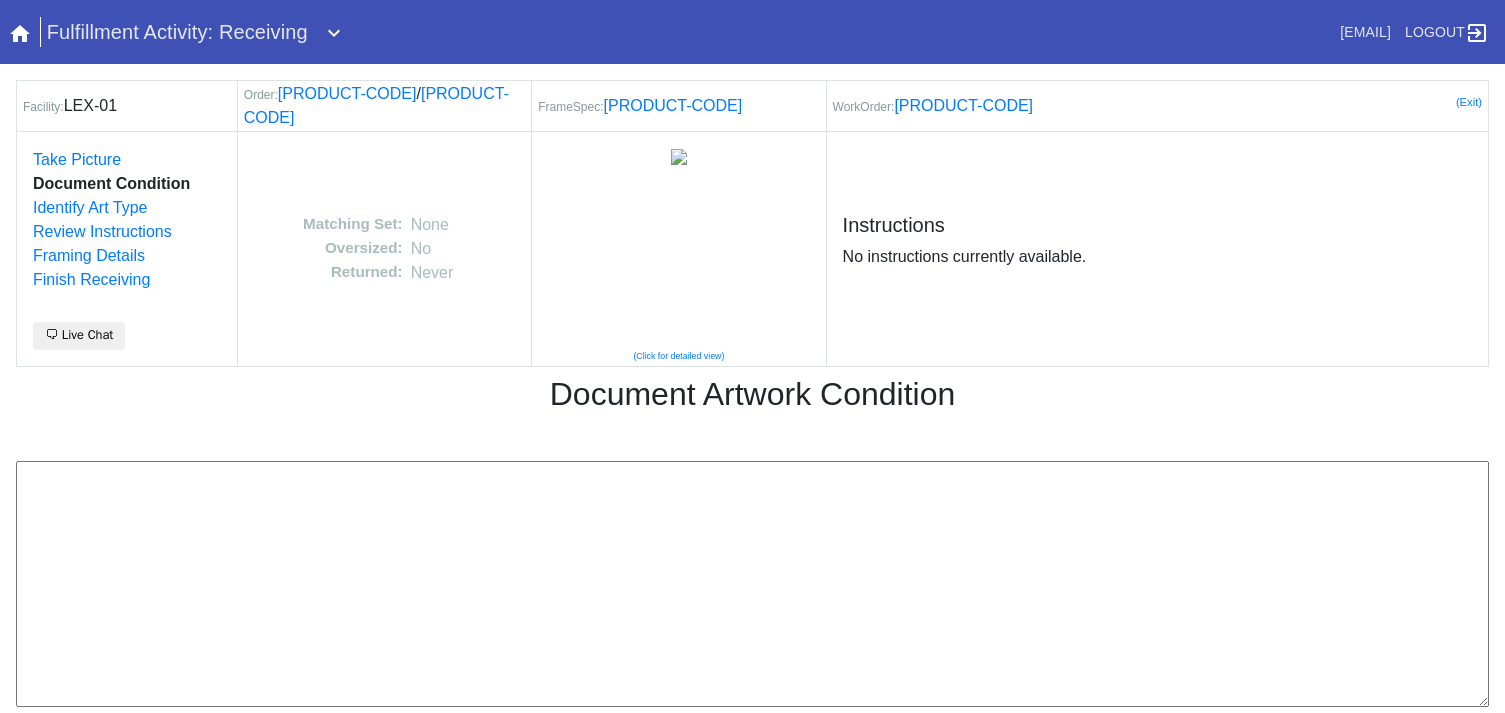 scroll, scrollTop: 0, scrollLeft: 0, axis: both 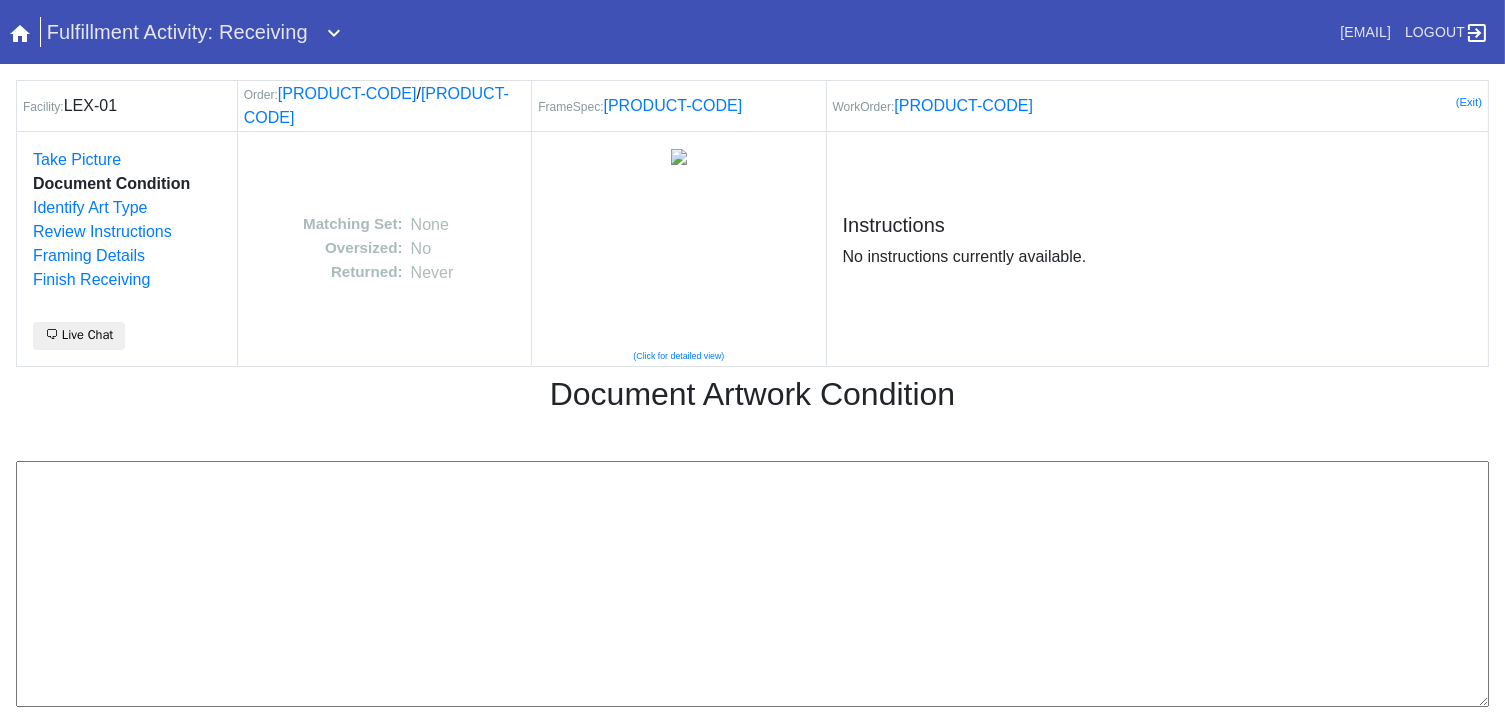 click at bounding box center (752, 584) 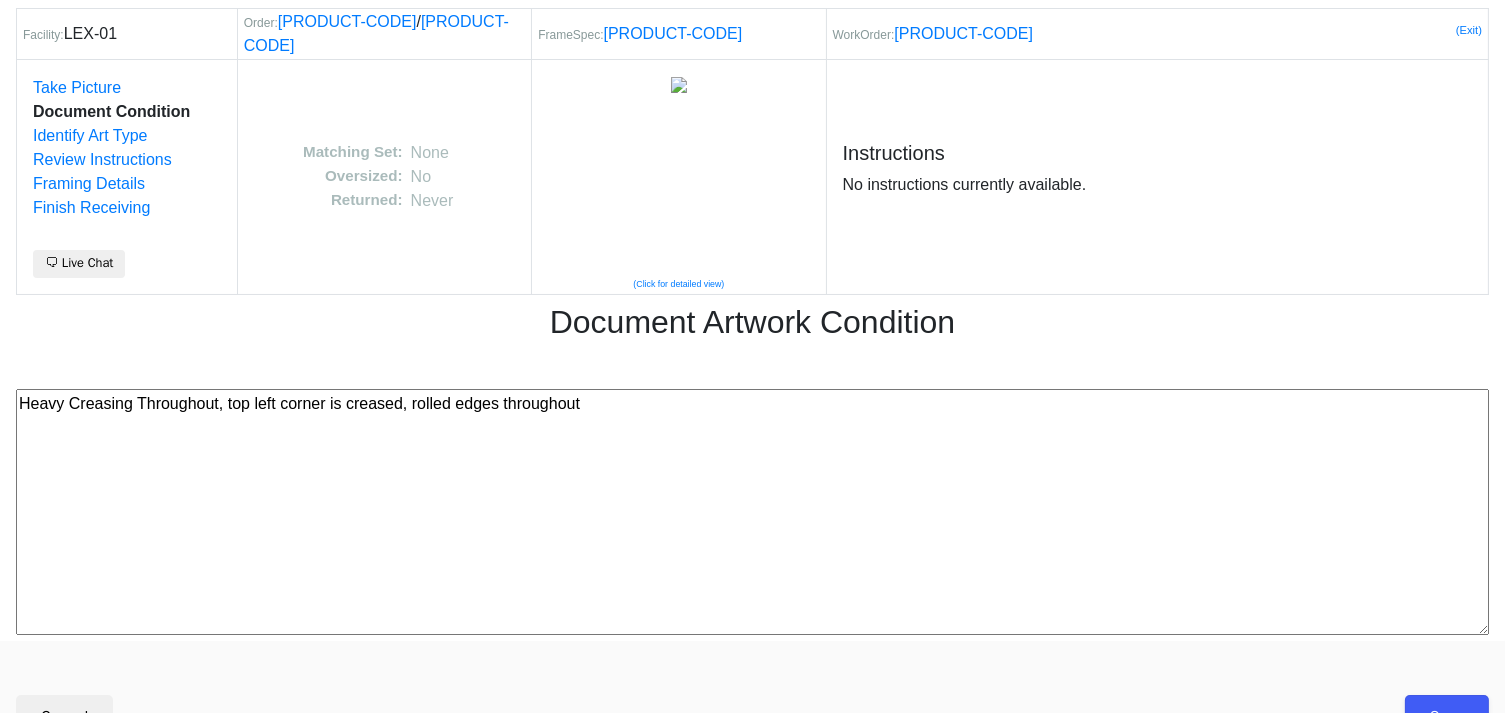 scroll, scrollTop: 80, scrollLeft: 0, axis: vertical 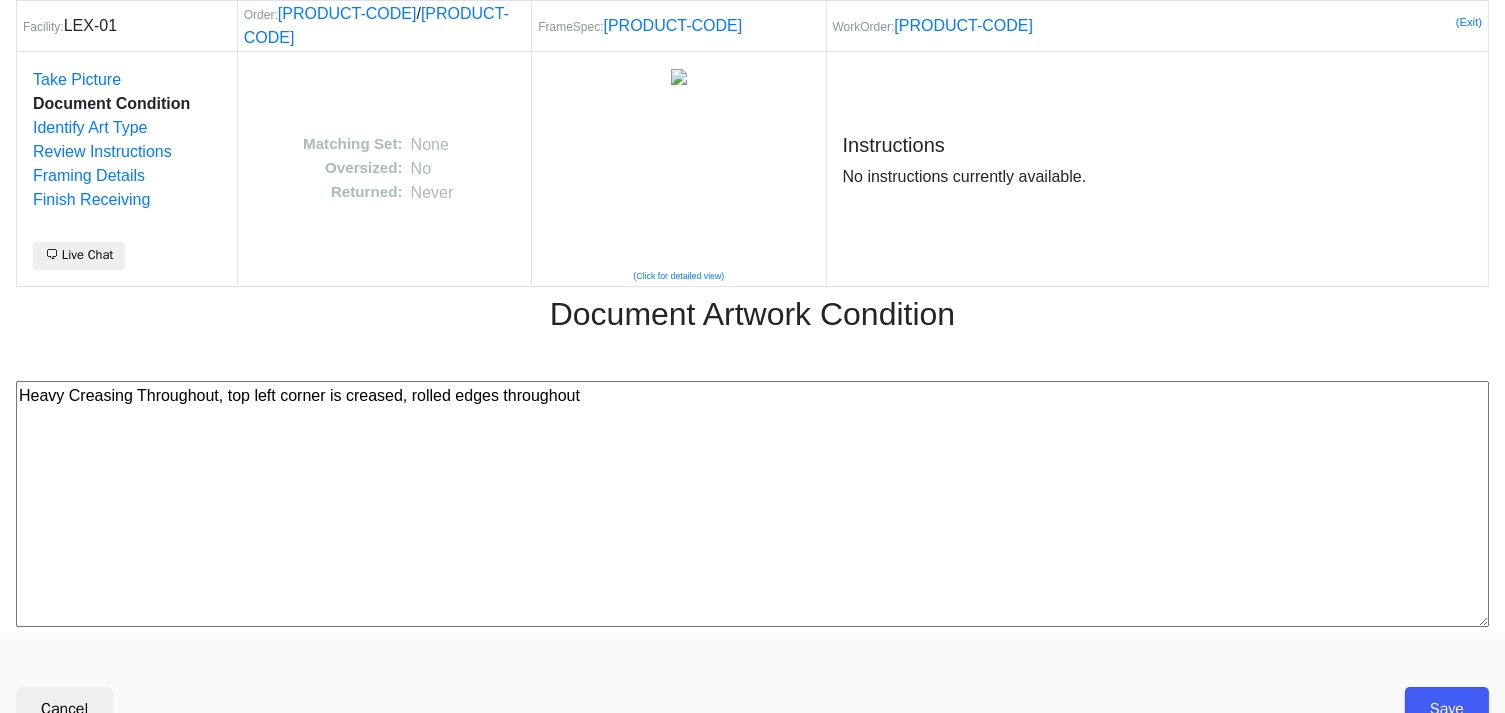 type on "Heavy Creasing Throughout, top left corner is creased, rolled edges throughout" 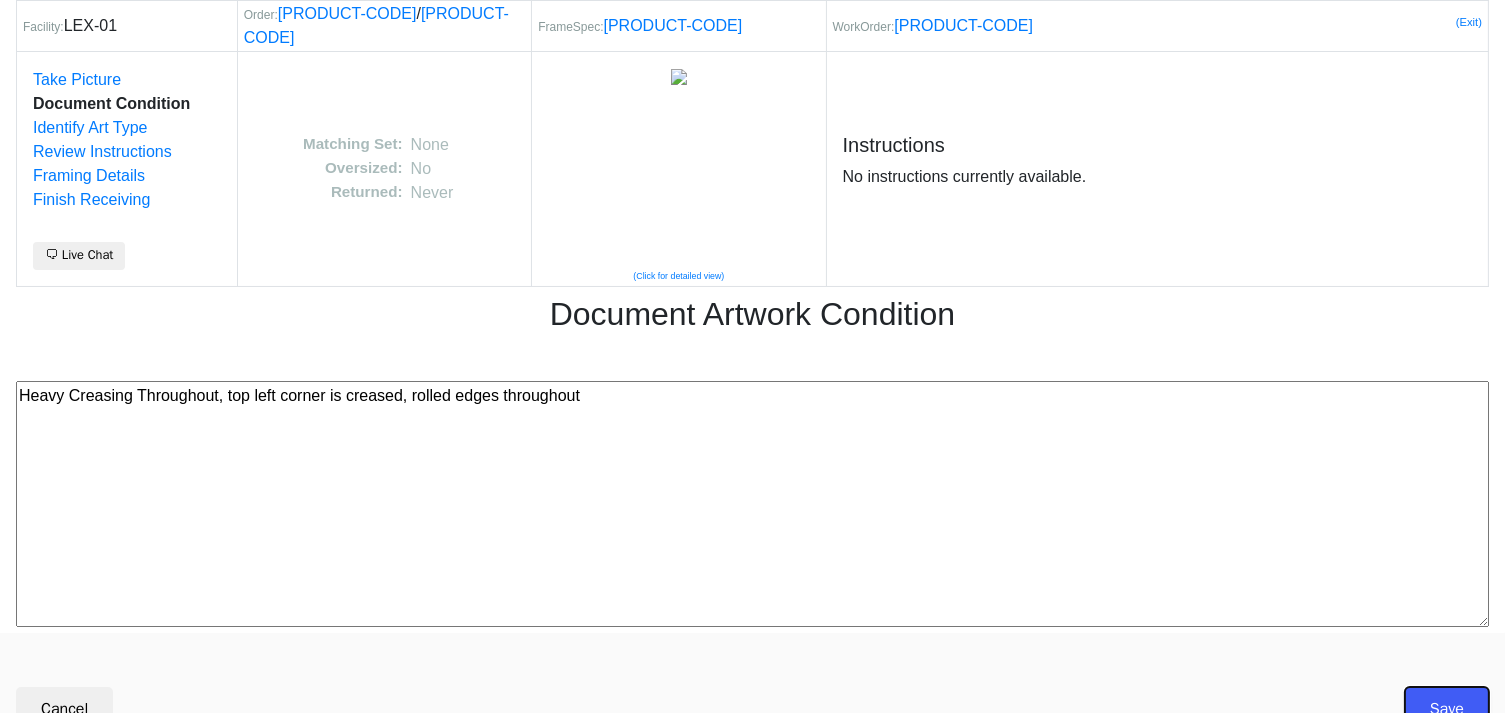 click on "Save" at bounding box center (1447, 709) 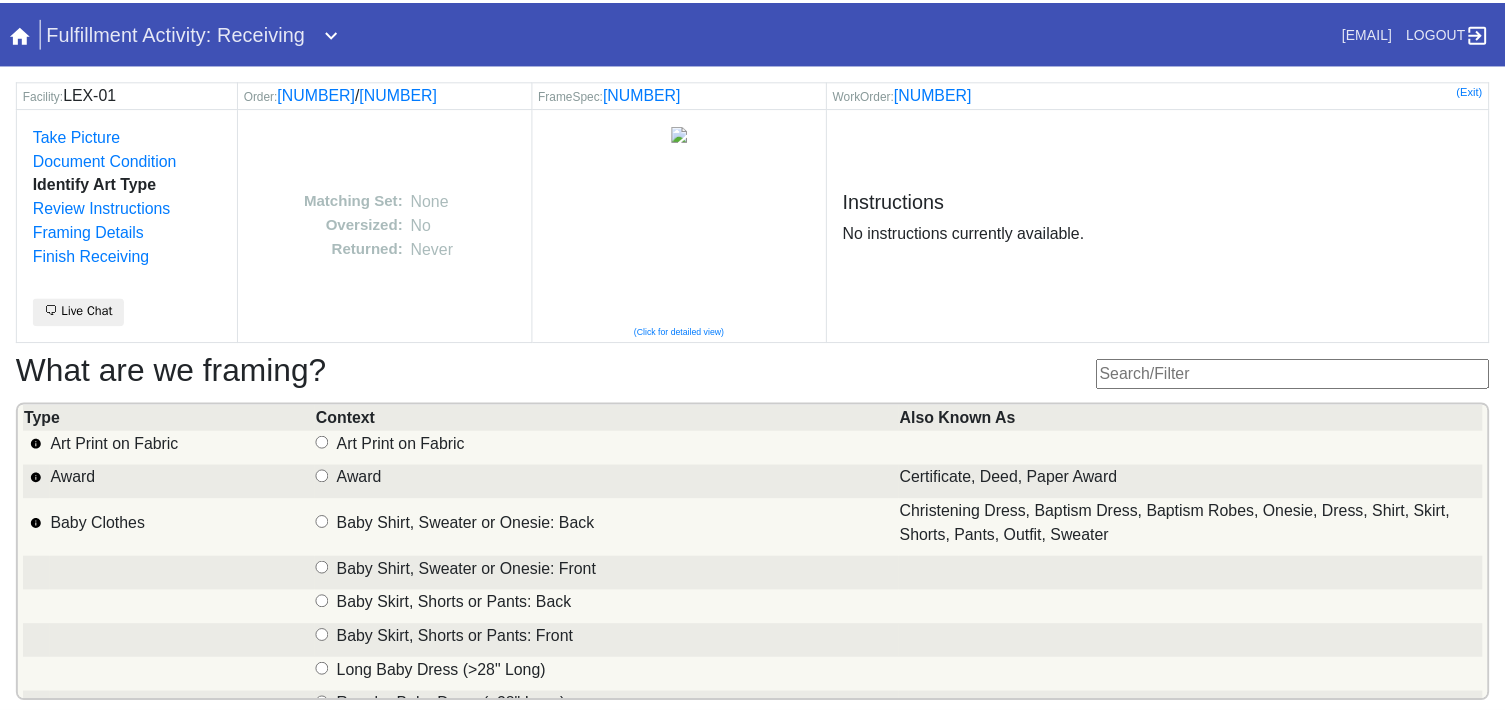 scroll, scrollTop: 0, scrollLeft: 0, axis: both 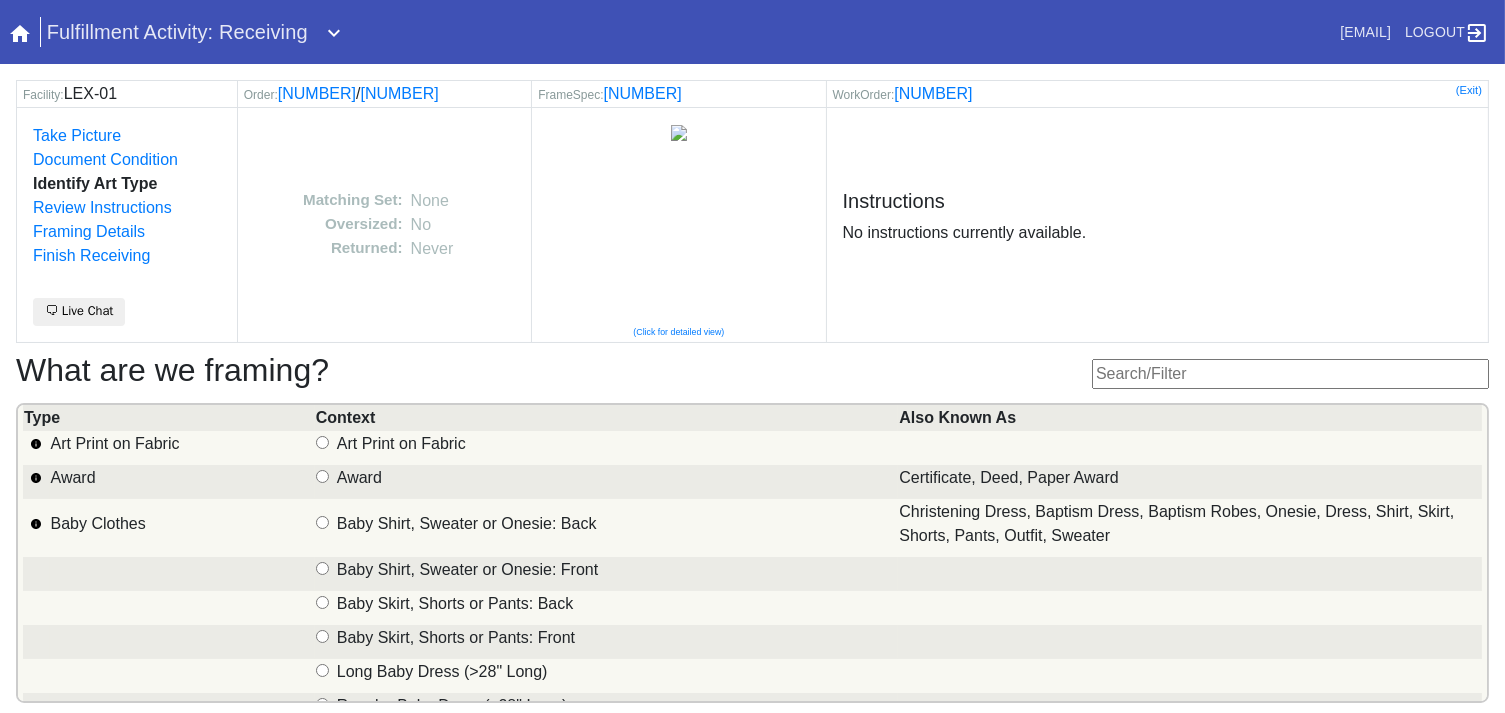 click at bounding box center (1290, 374) 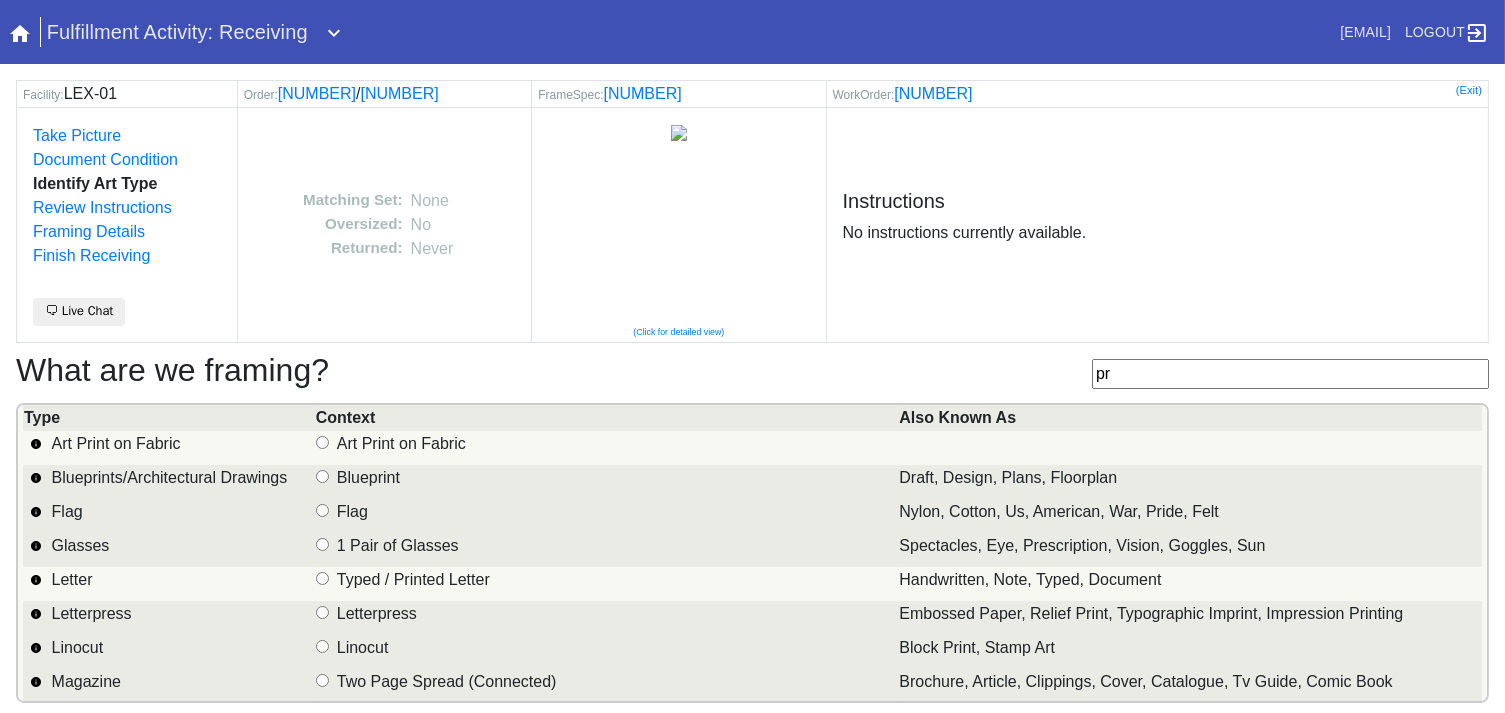 type on "p" 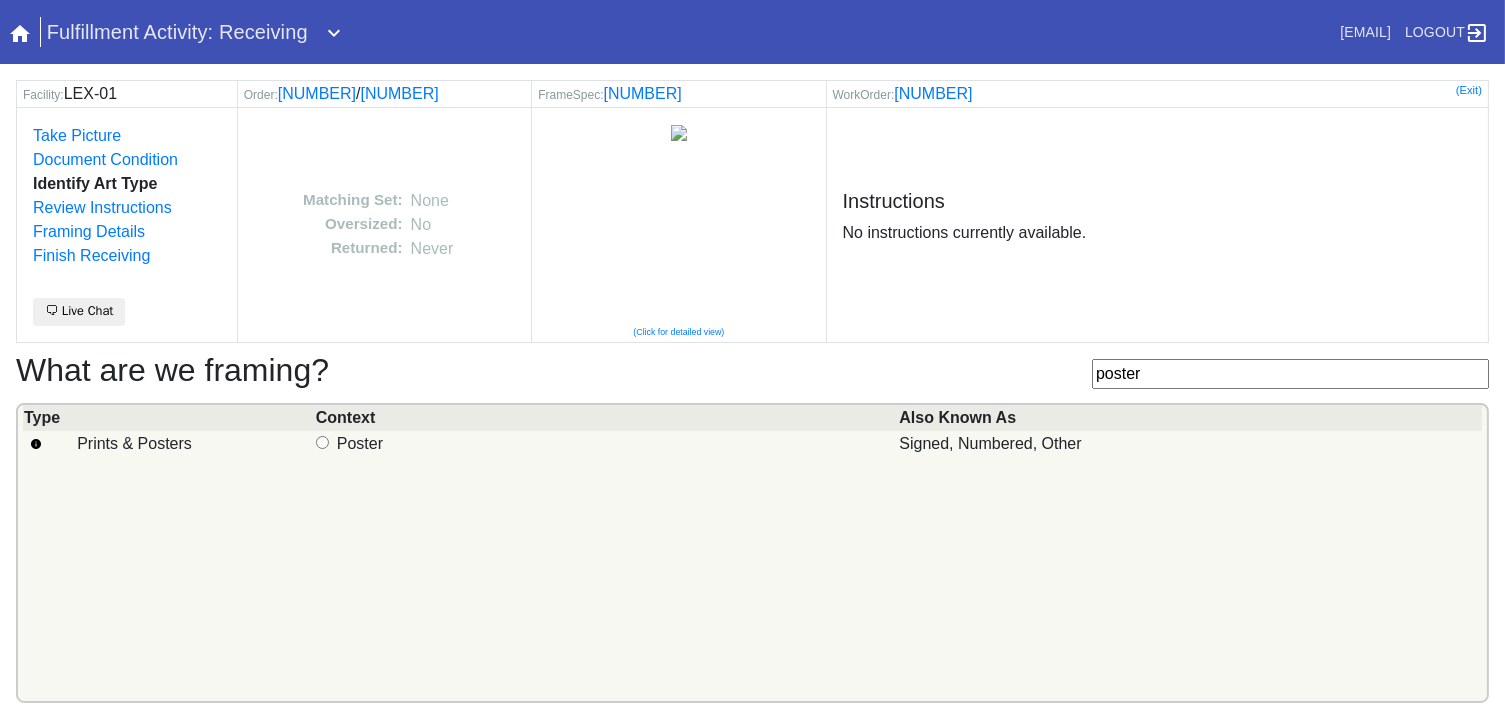 type on "poster" 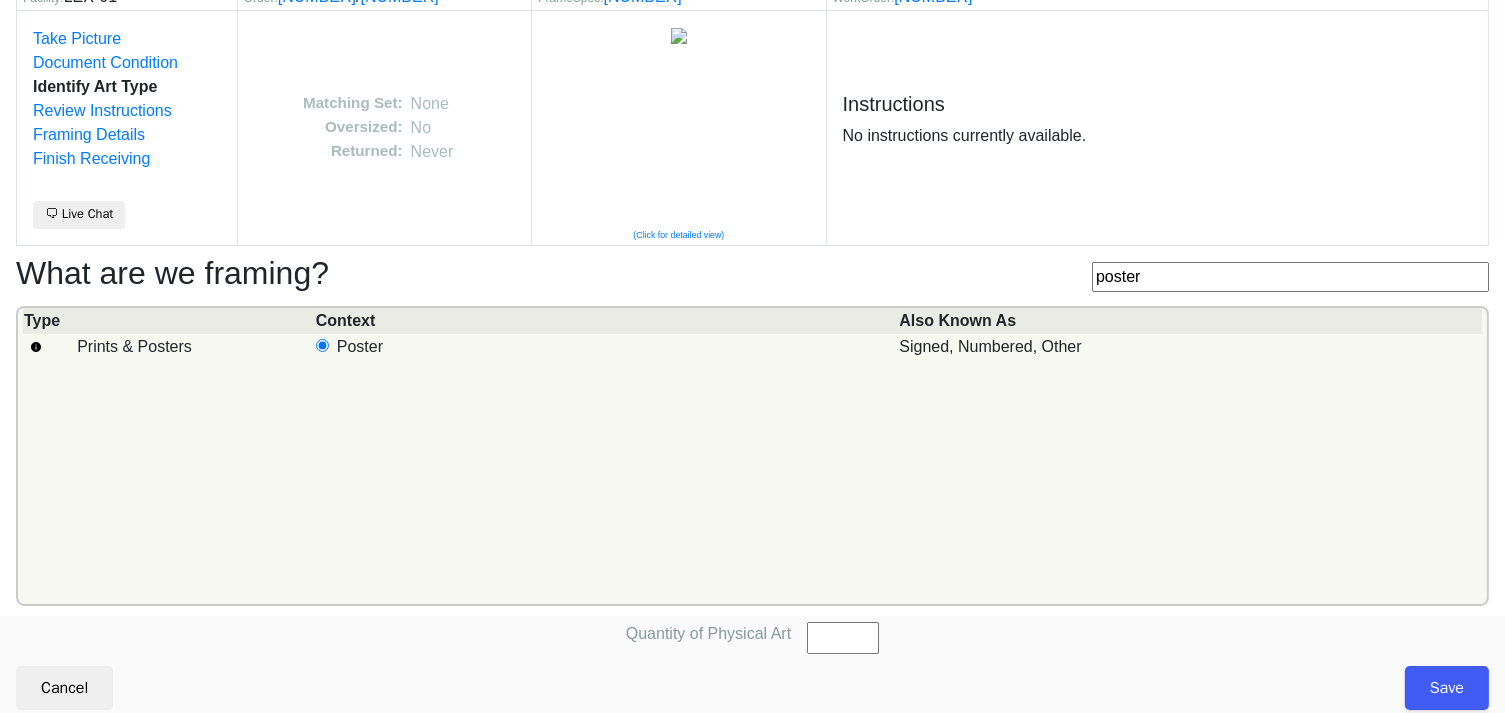 scroll, scrollTop: 101, scrollLeft: 0, axis: vertical 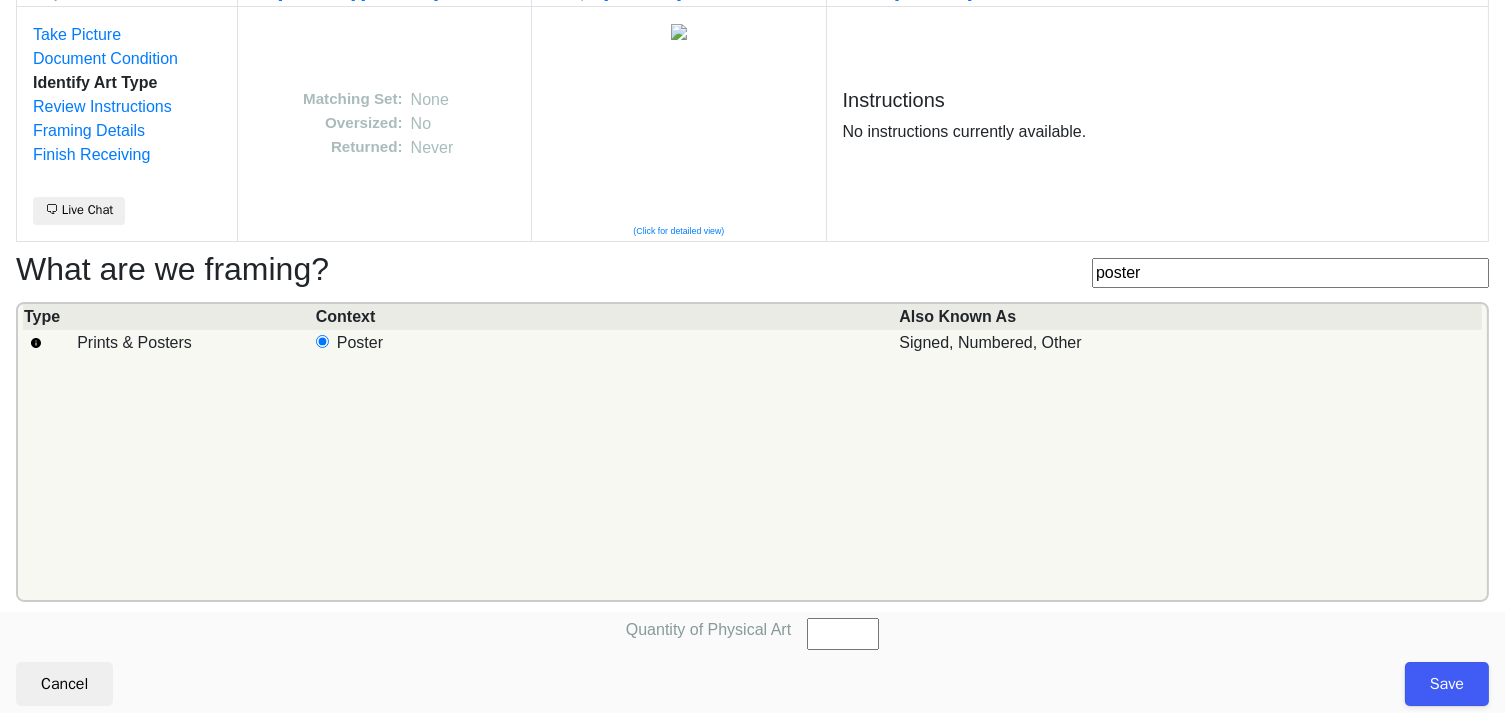 click on "Quantity of Physical Art" at bounding box center (843, 634) 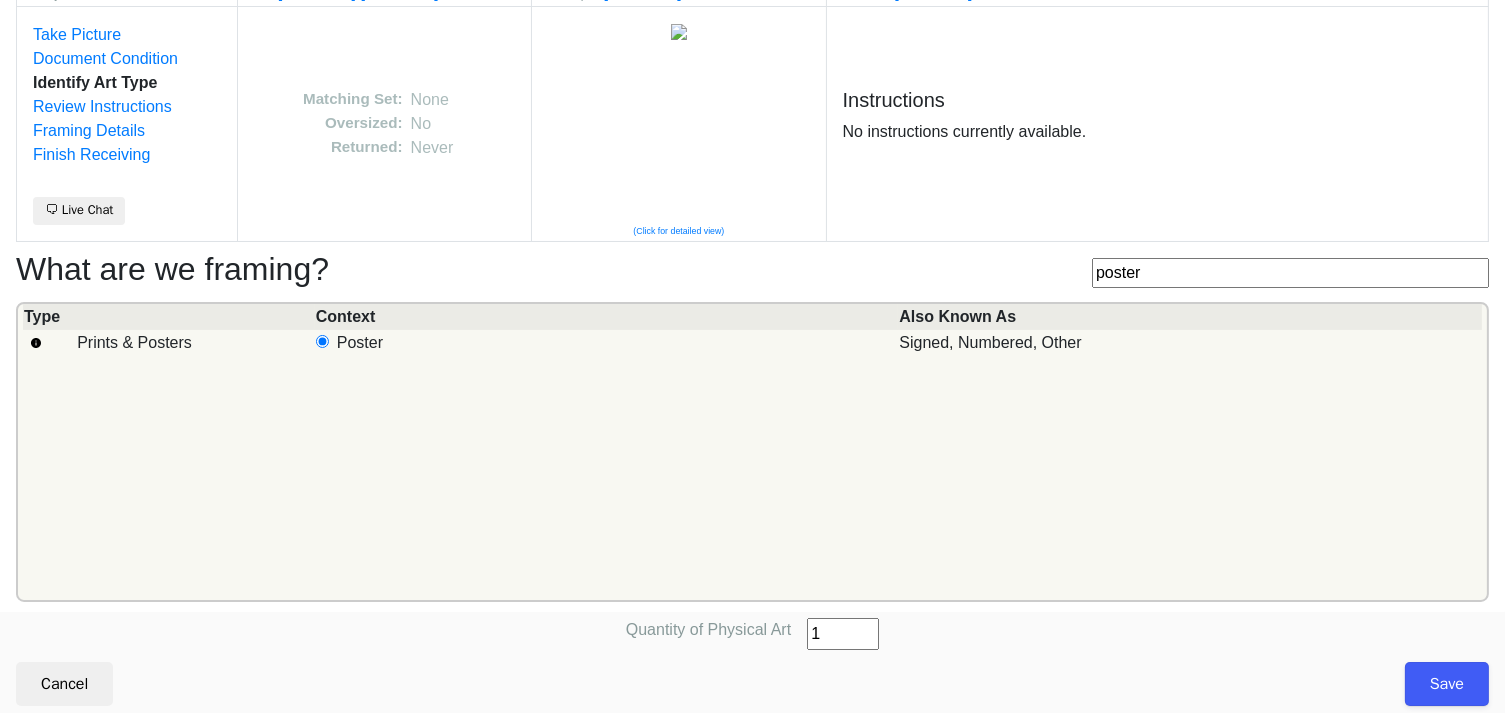type on "1" 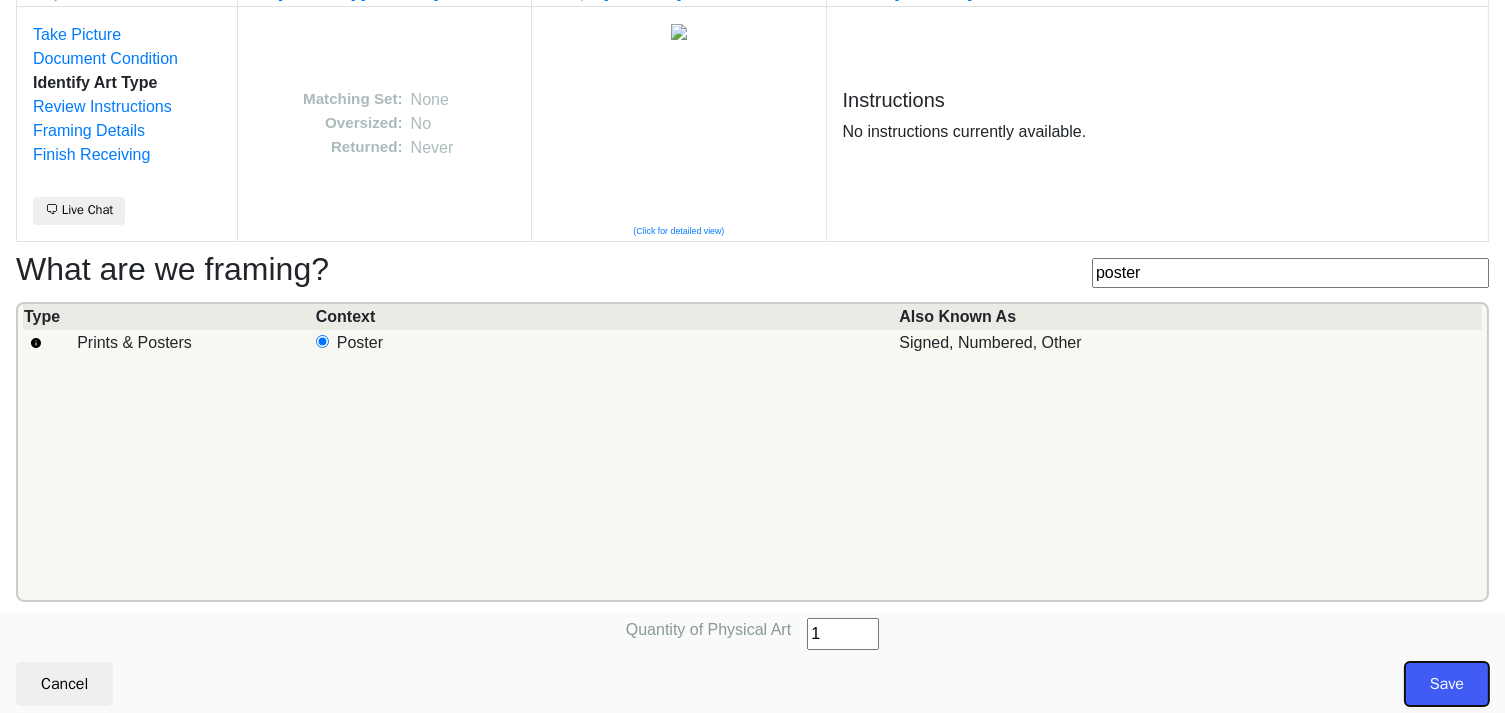 click on "Save" at bounding box center [1447, 684] 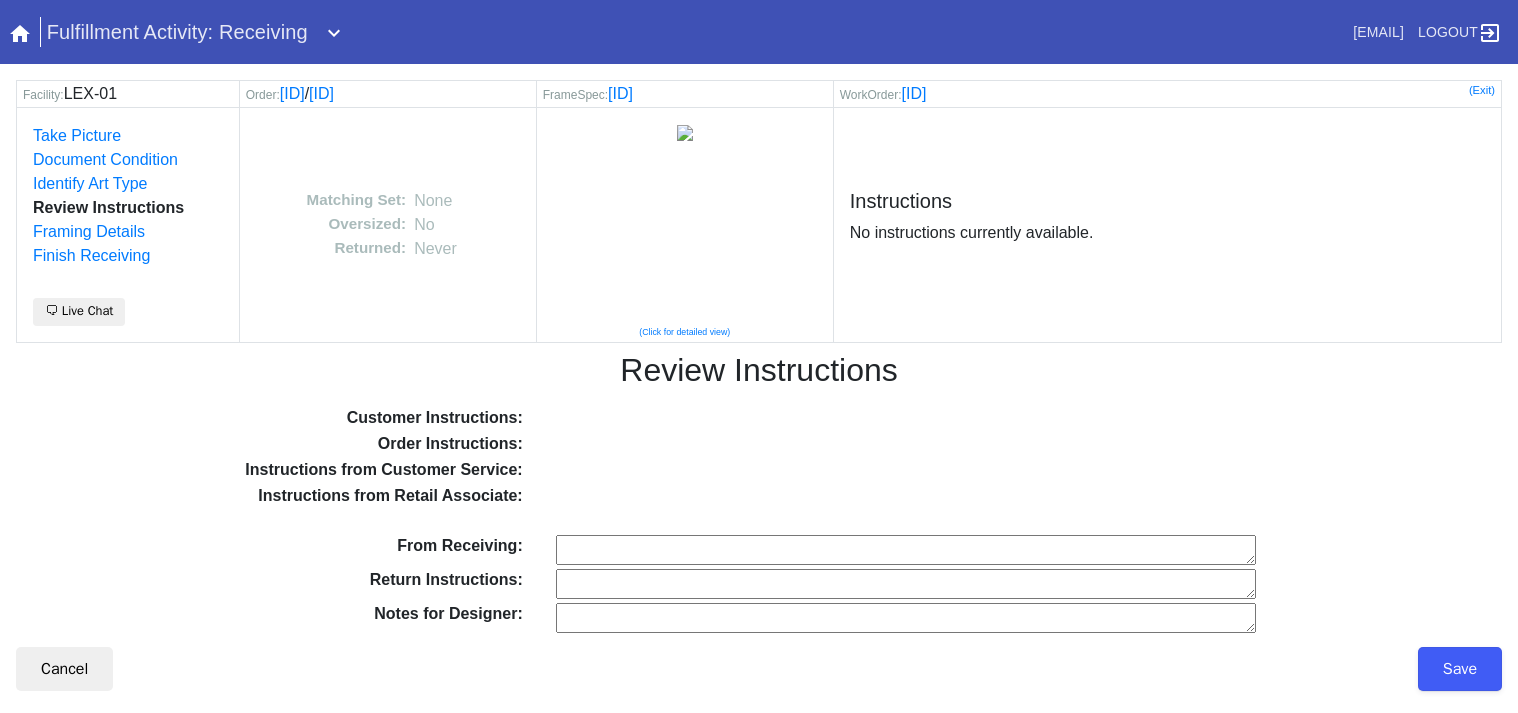 scroll, scrollTop: 0, scrollLeft: 0, axis: both 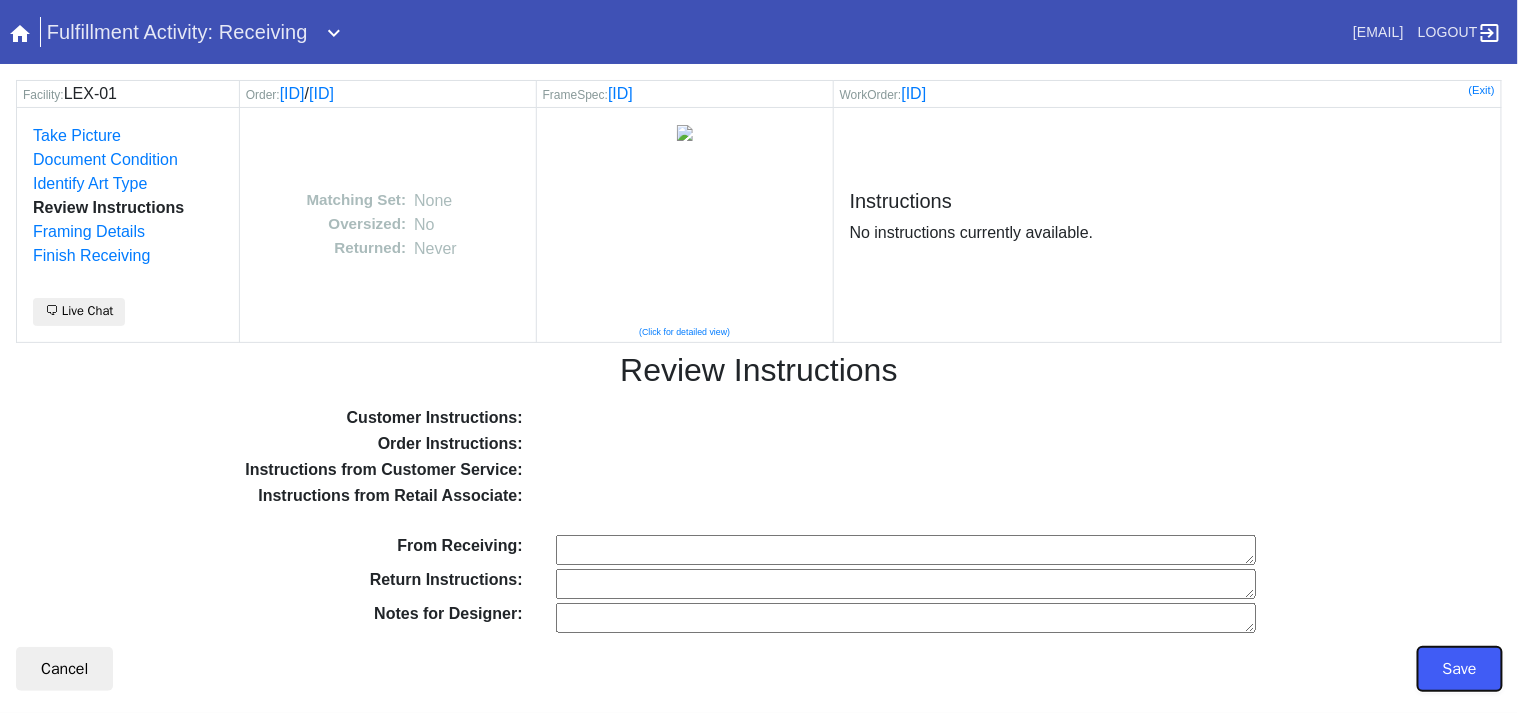 click on "Save" at bounding box center [1460, 669] 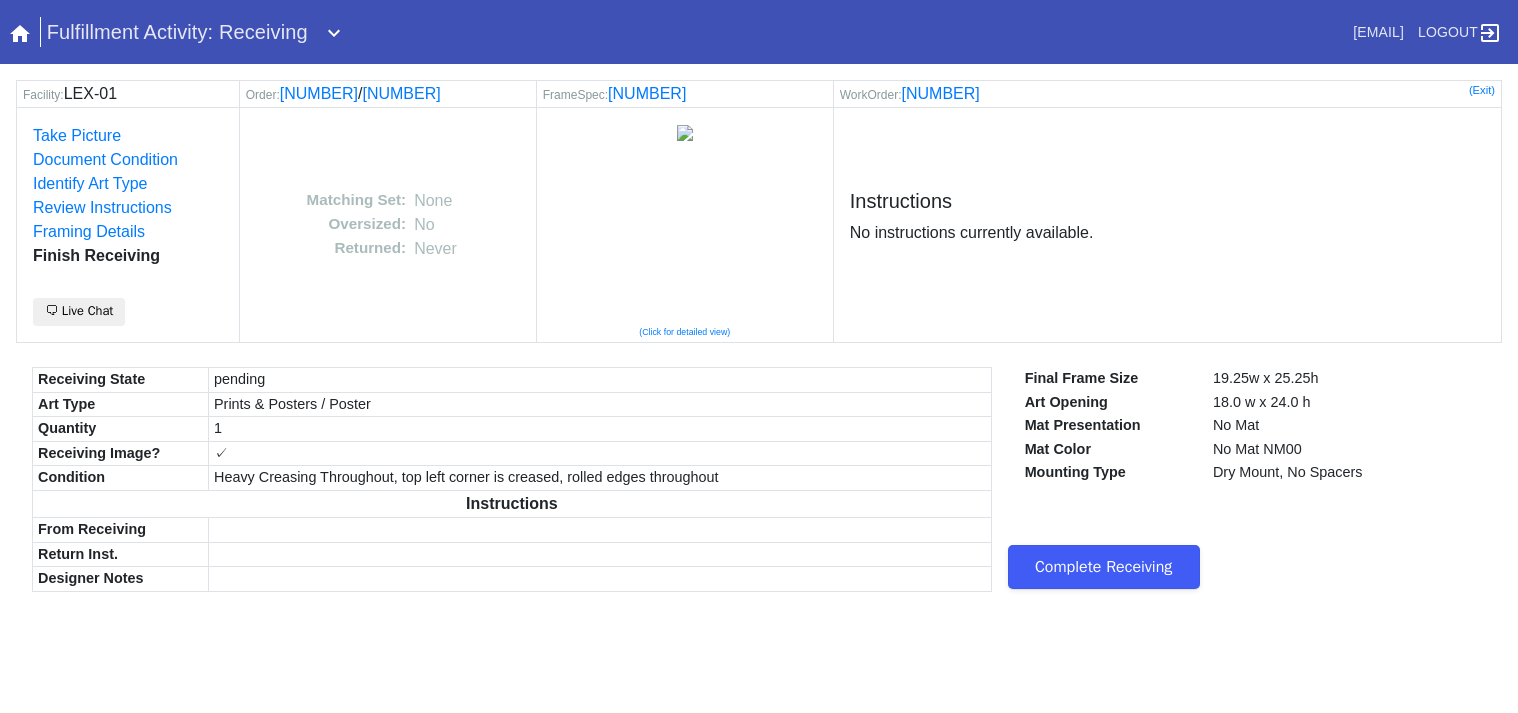scroll, scrollTop: 0, scrollLeft: 0, axis: both 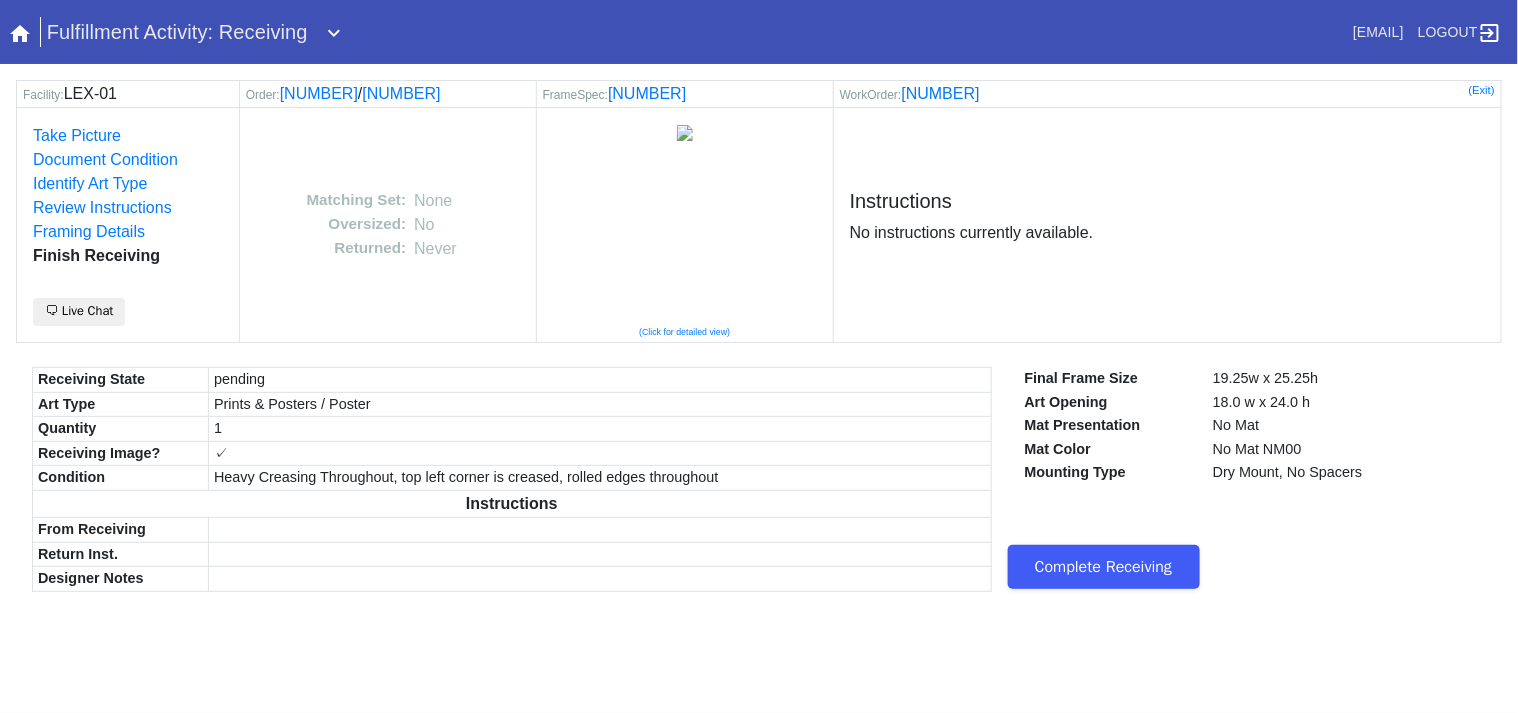 click on "Complete Receiving" at bounding box center [1104, 567] 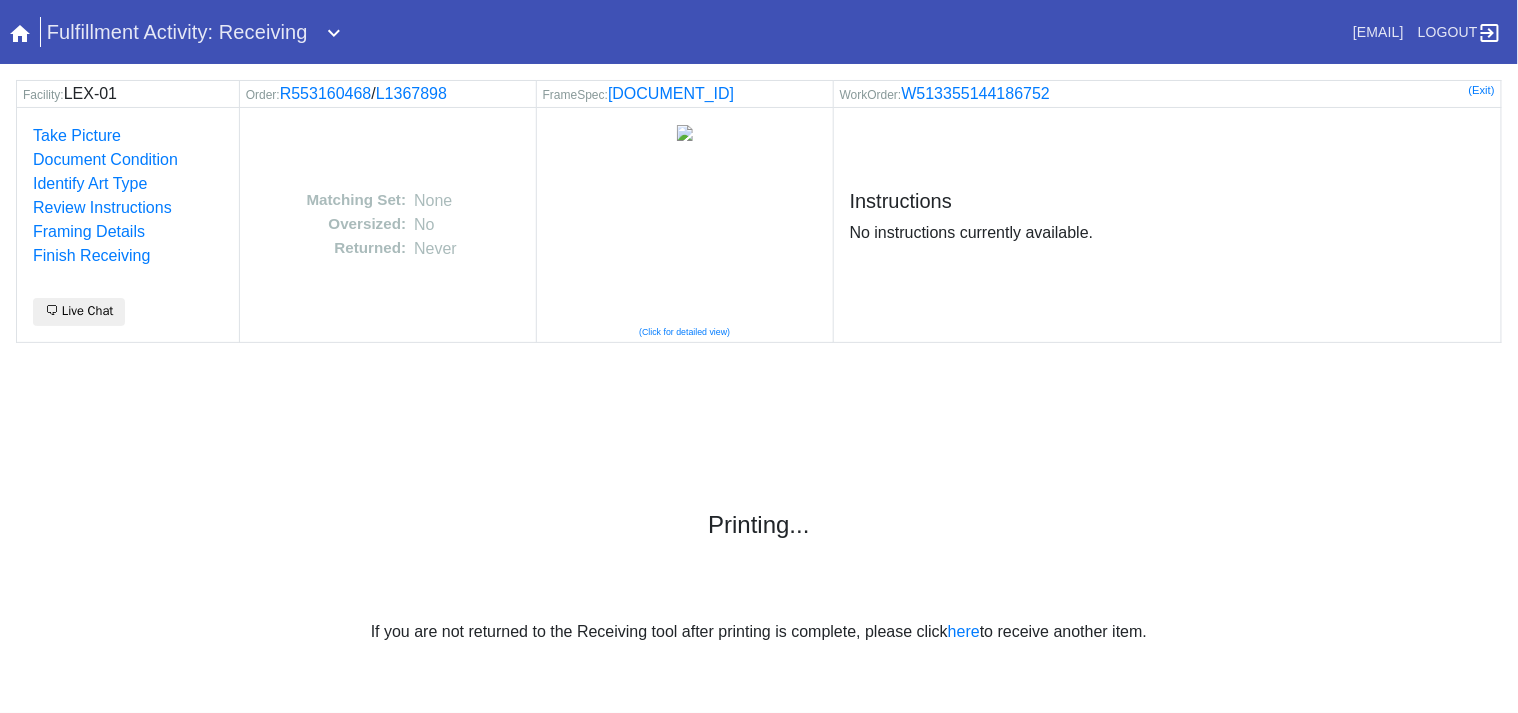 scroll, scrollTop: 0, scrollLeft: 0, axis: both 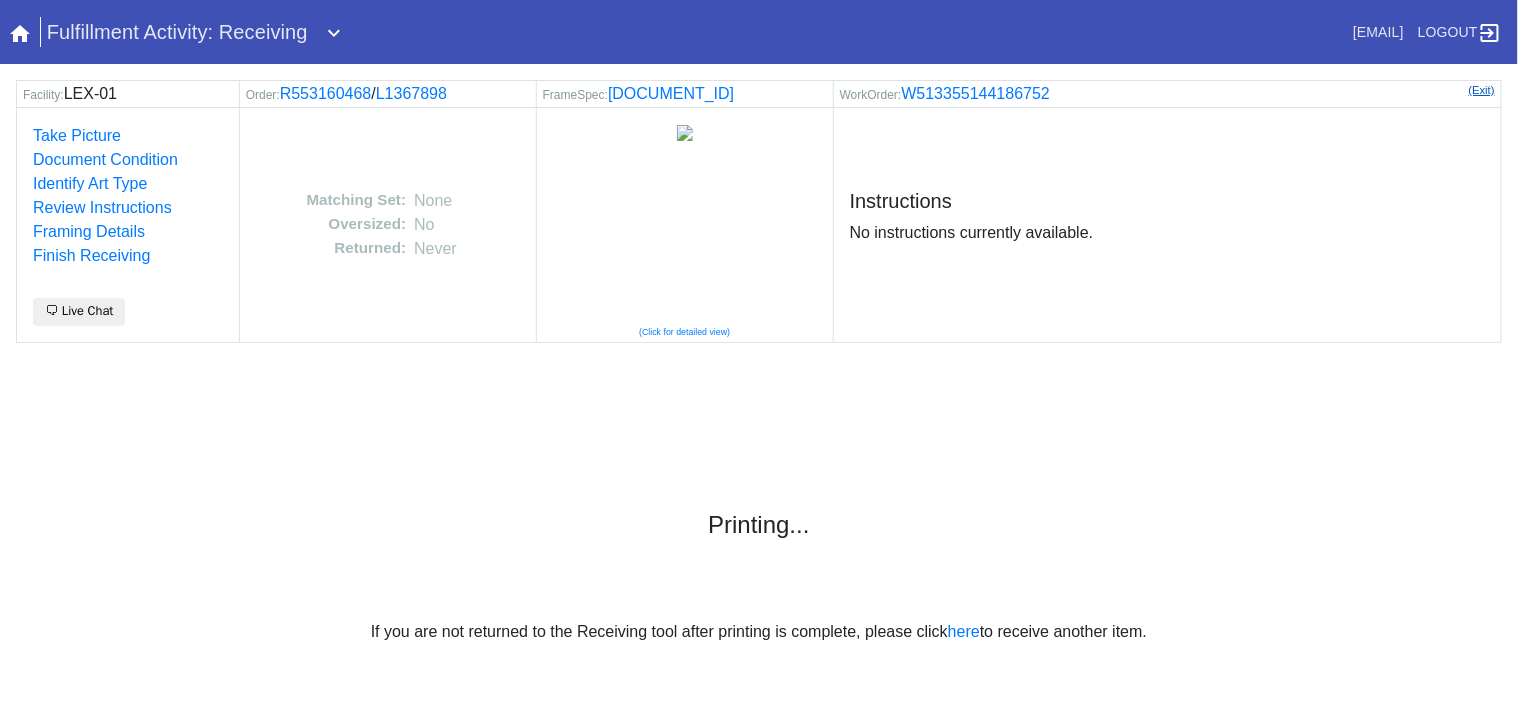 click on "(Exit)" at bounding box center [1482, 90] 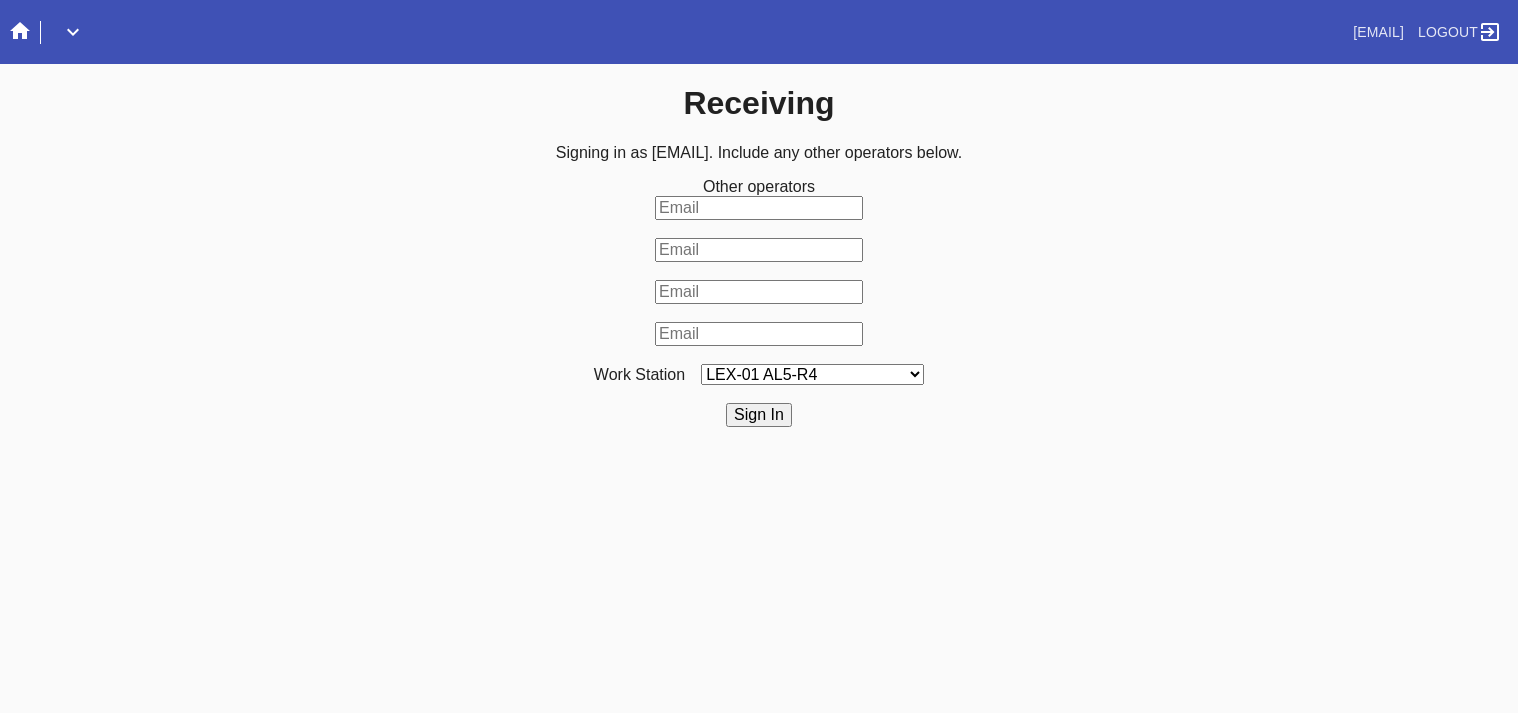 scroll, scrollTop: 0, scrollLeft: 0, axis: both 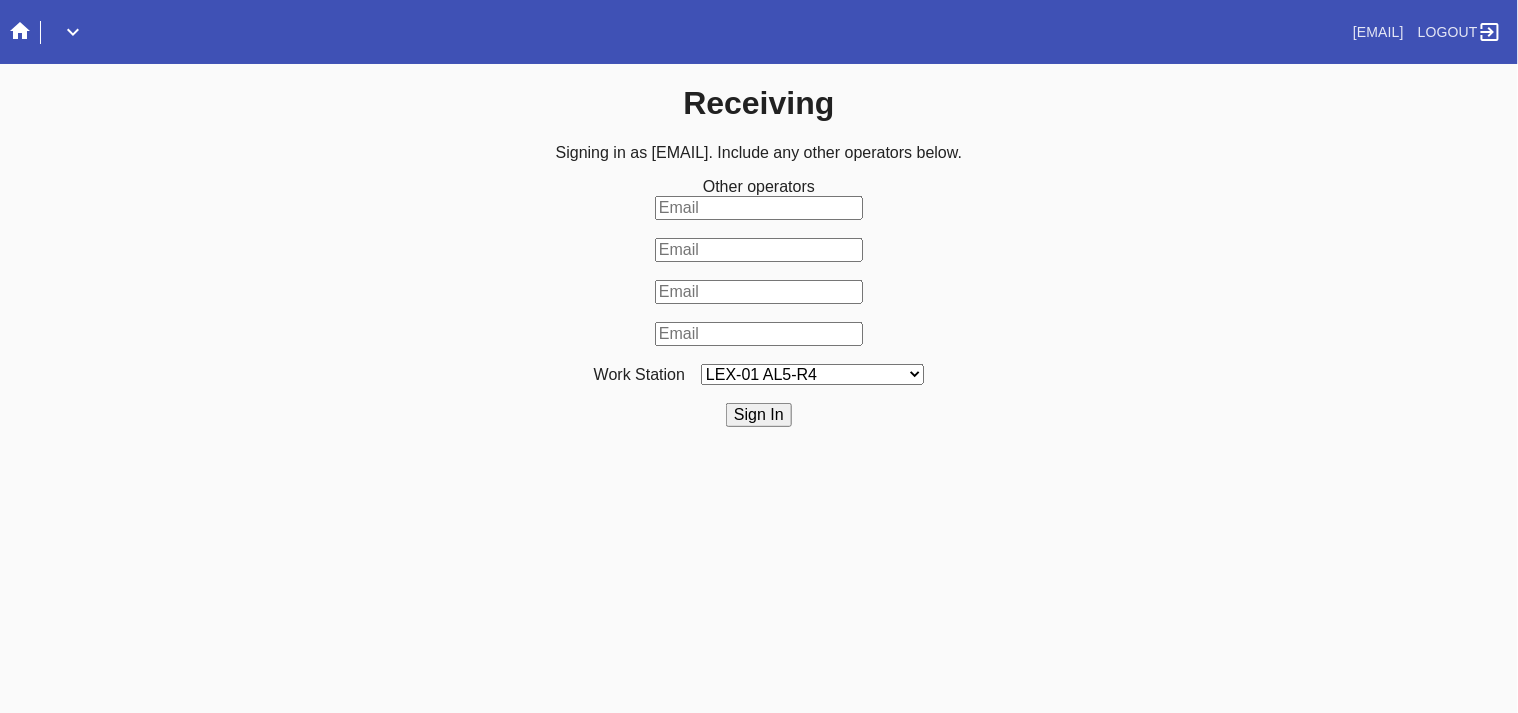 click on "Sign In" at bounding box center (759, 415) 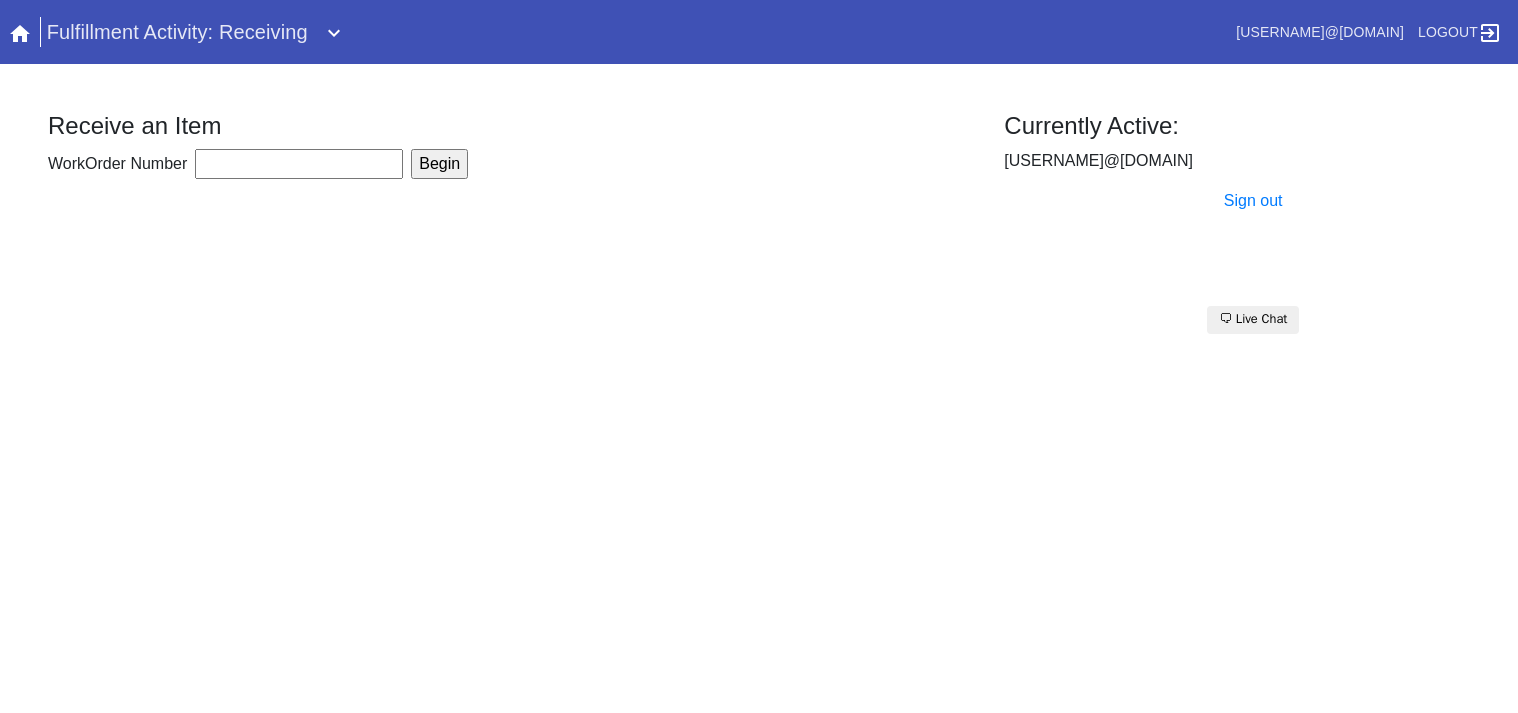 scroll, scrollTop: 0, scrollLeft: 0, axis: both 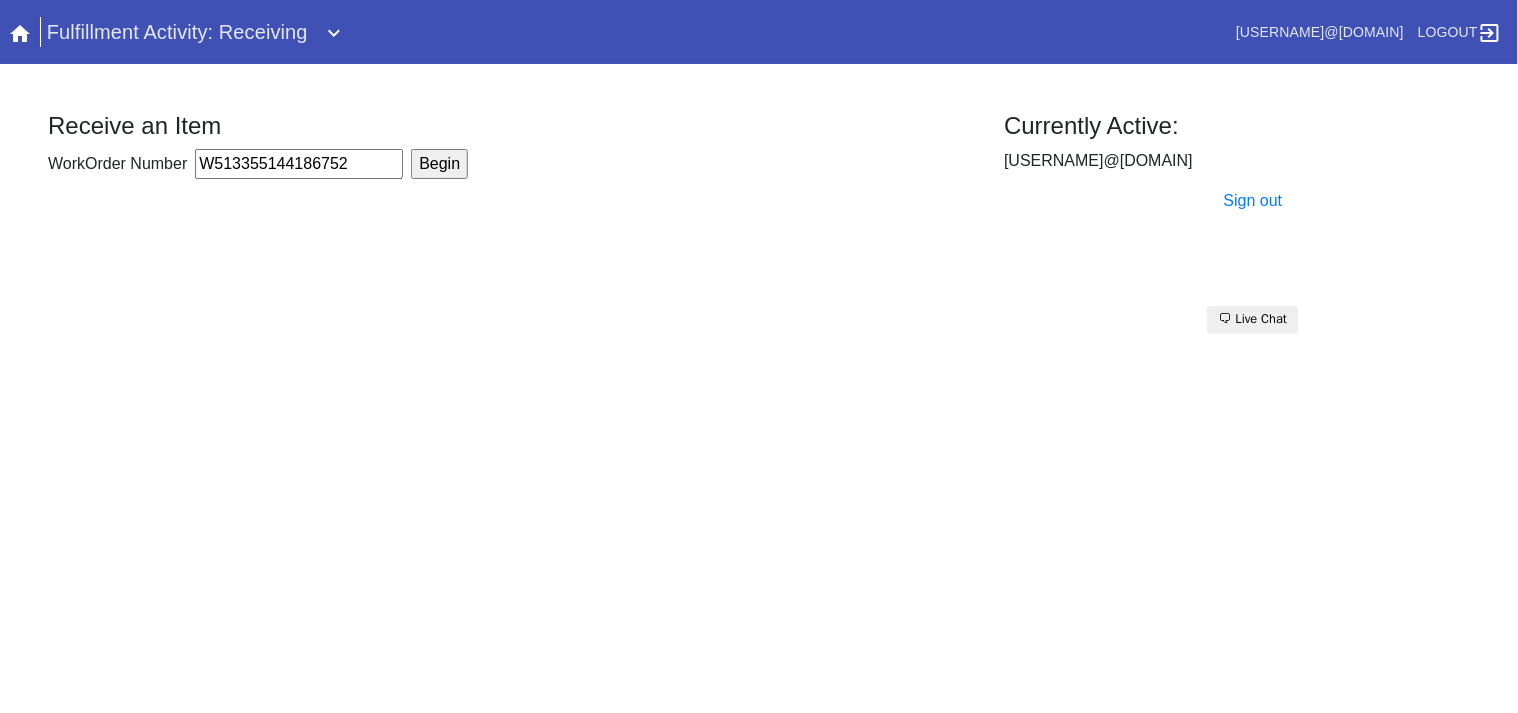 type on "W513355144186752" 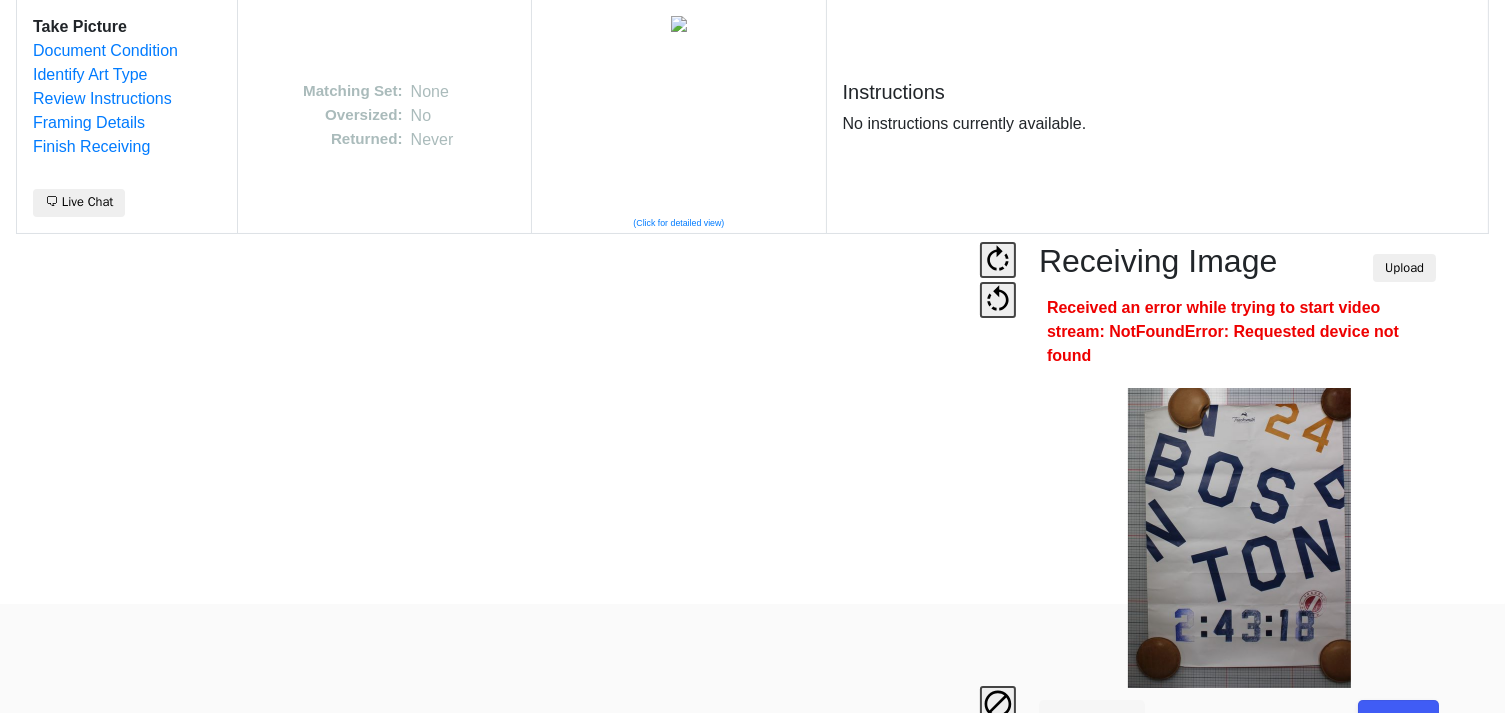 scroll, scrollTop: 124, scrollLeft: 0, axis: vertical 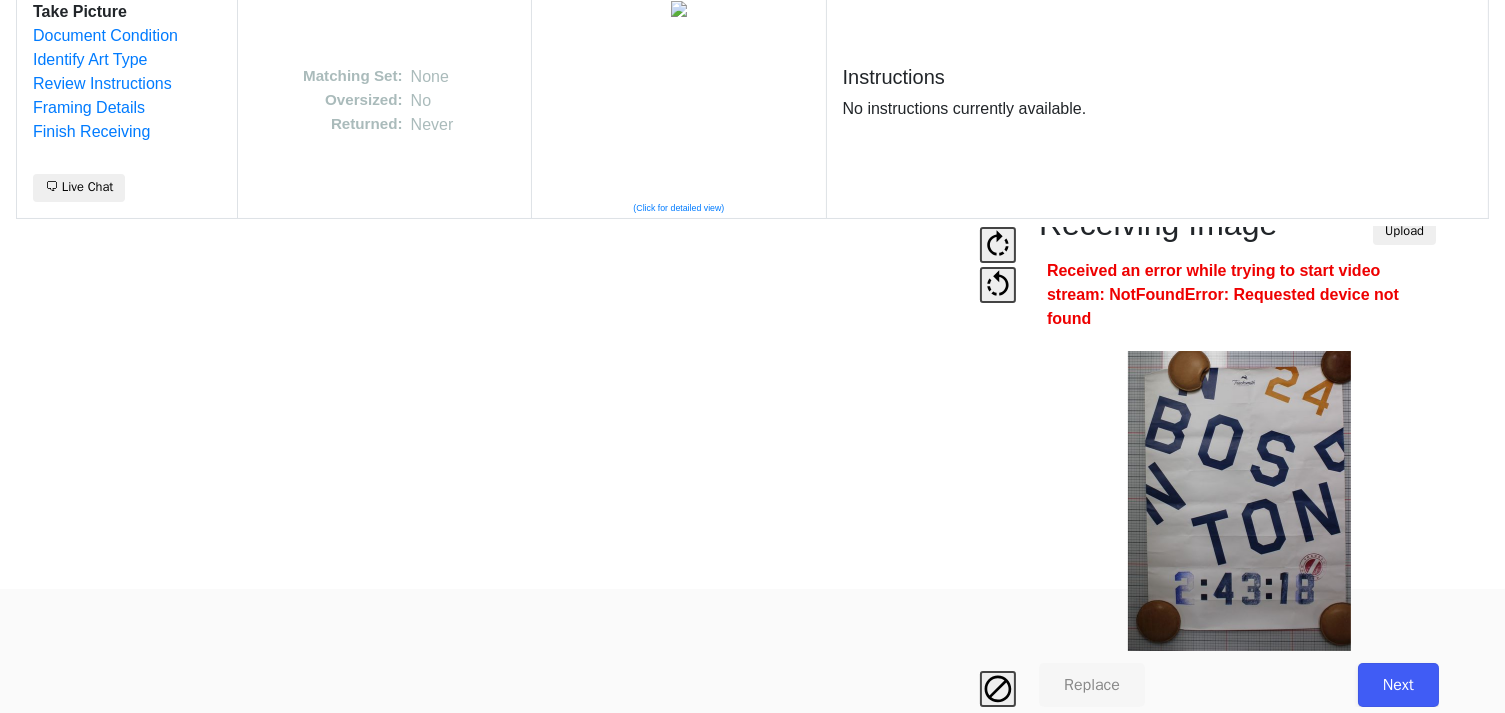 click on "Next" at bounding box center [1398, 685] 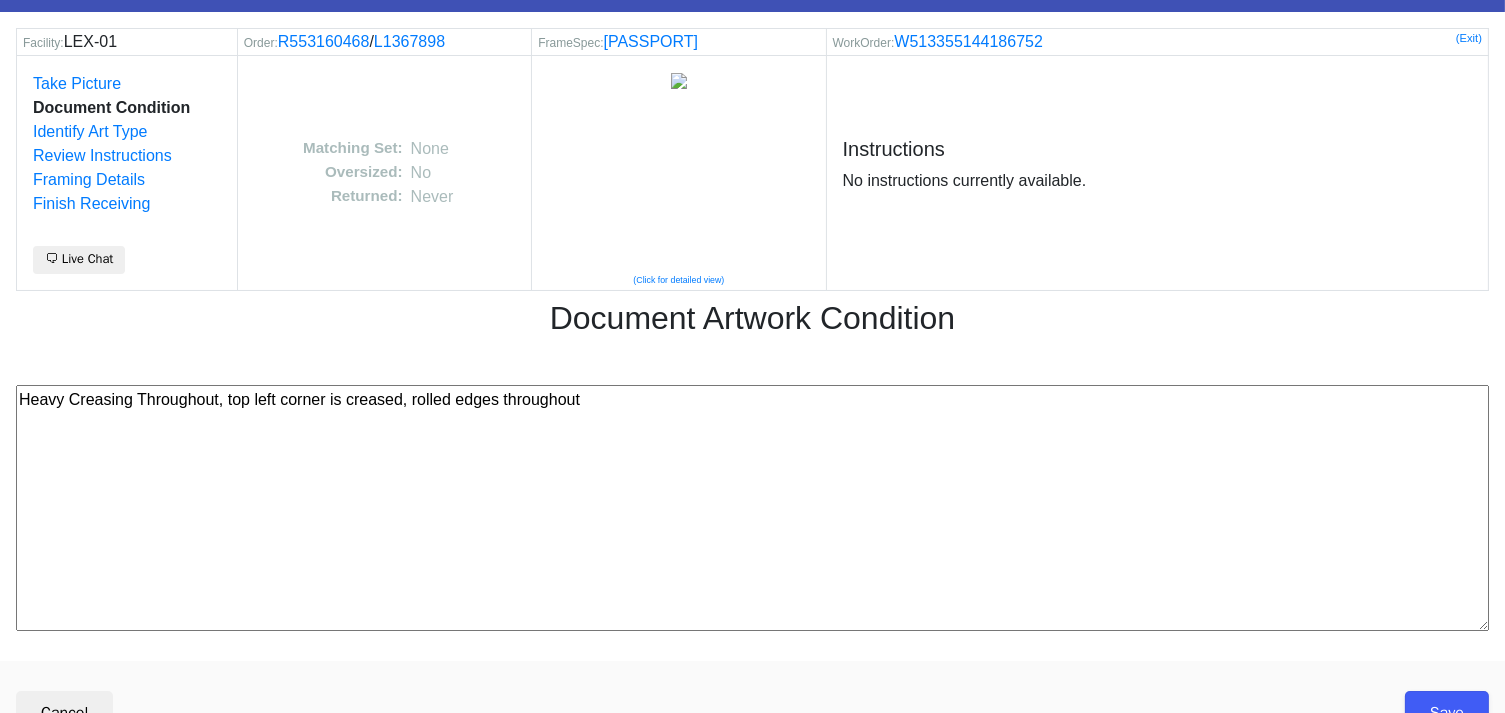 scroll, scrollTop: 80, scrollLeft: 0, axis: vertical 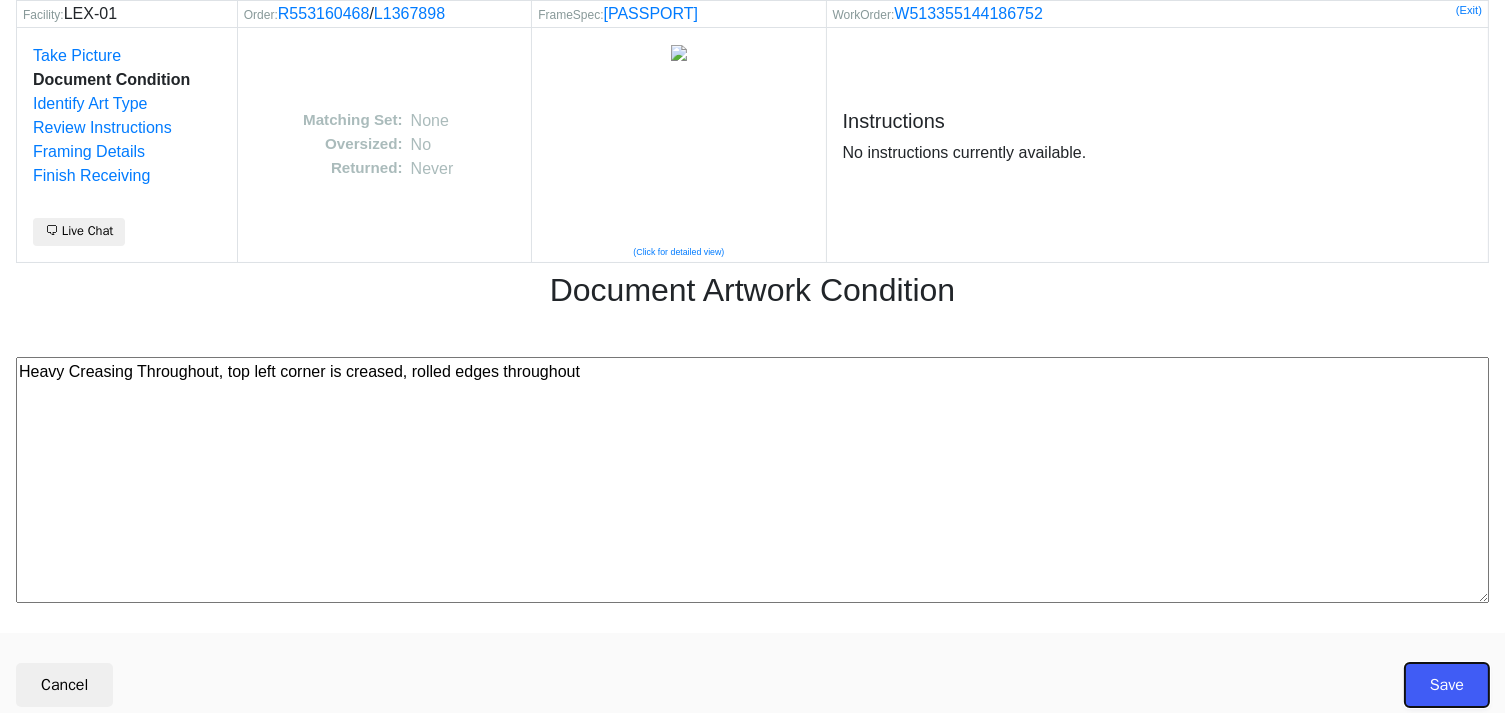 click on "Save" at bounding box center [1447, 685] 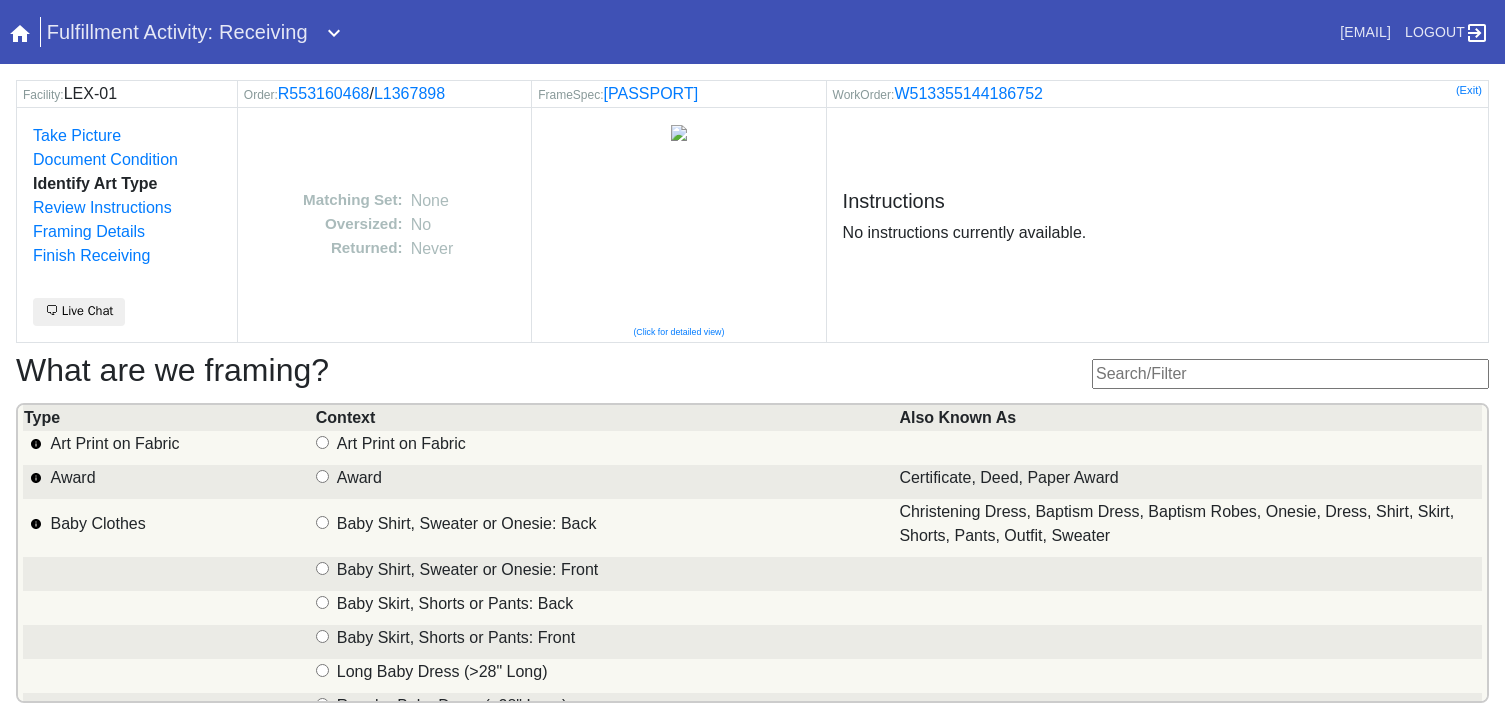 scroll, scrollTop: 101, scrollLeft: 0, axis: vertical 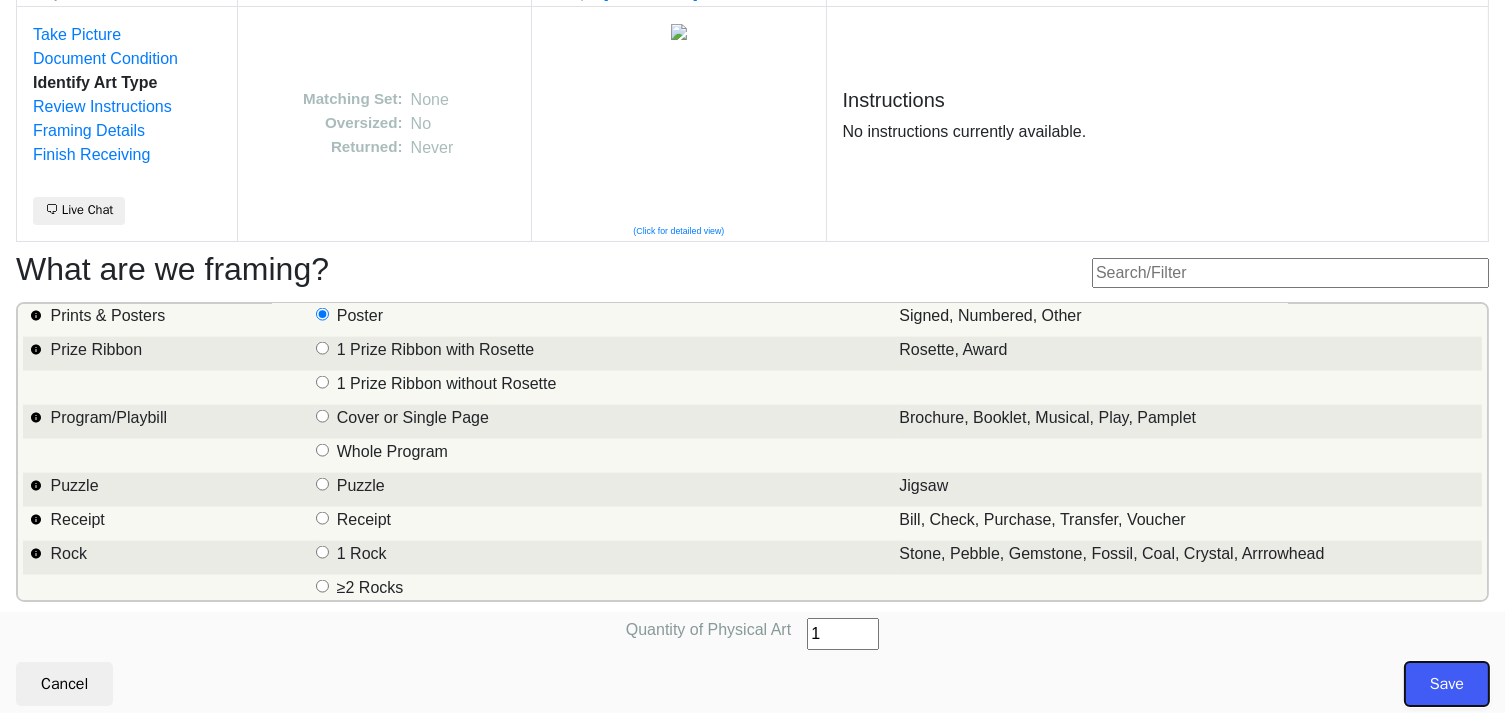 click on "Save" at bounding box center [1447, 684] 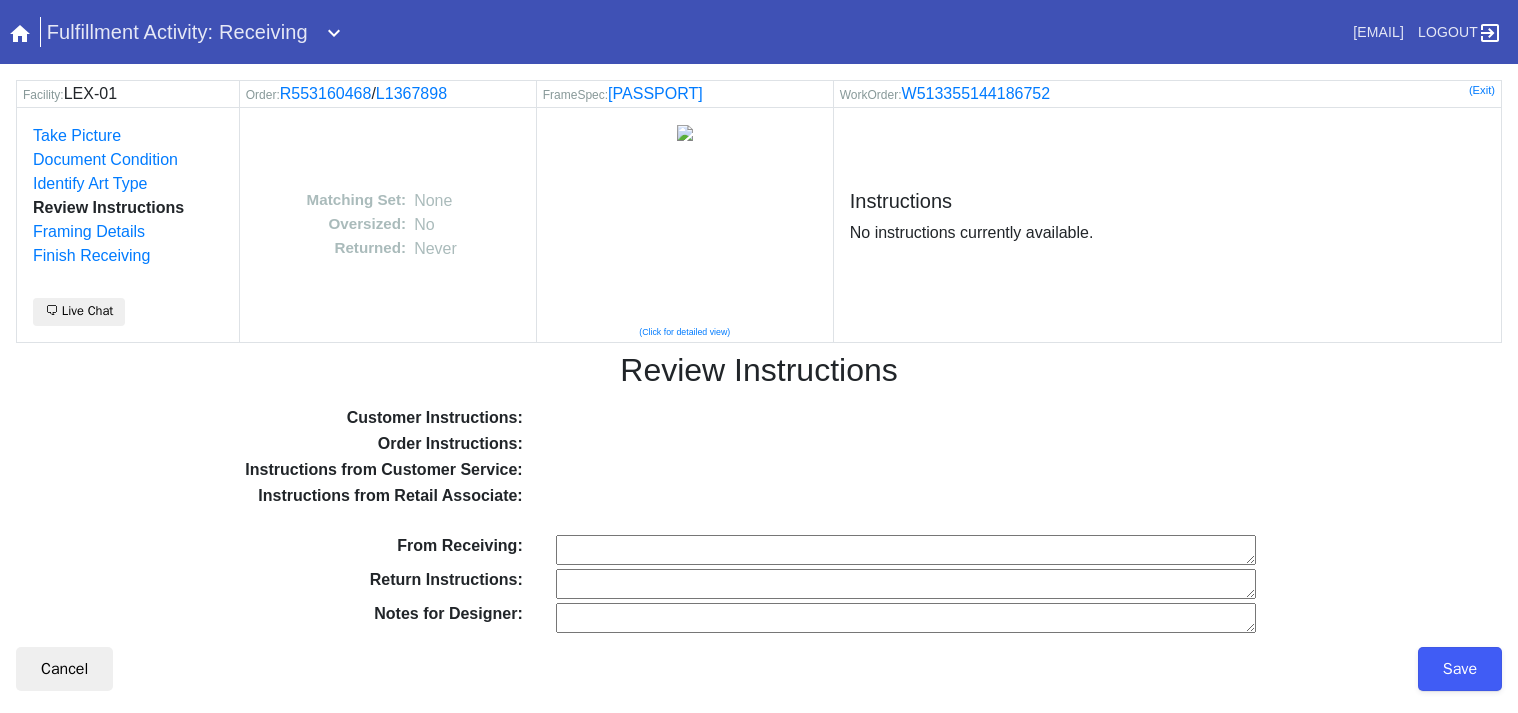 scroll, scrollTop: 0, scrollLeft: 0, axis: both 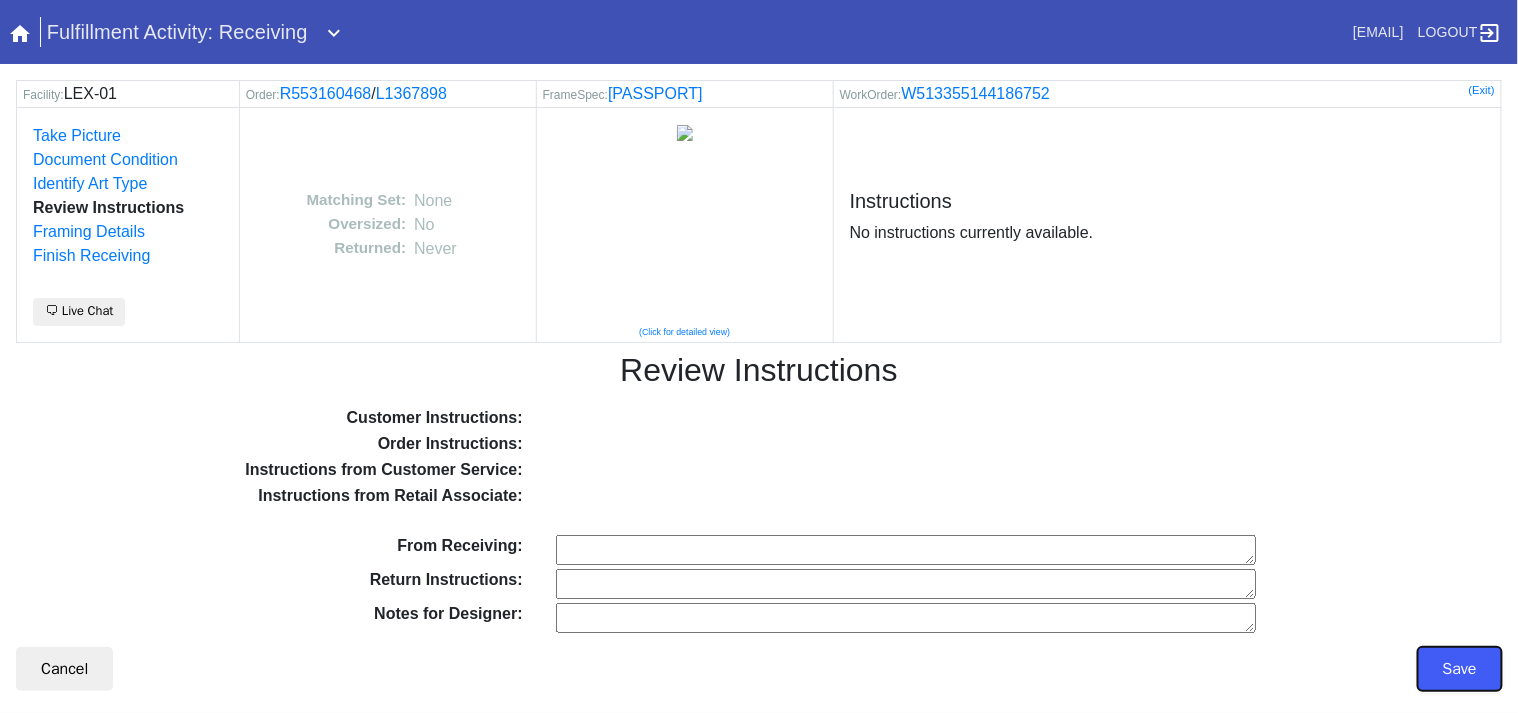 click on "Save" at bounding box center (1460, 669) 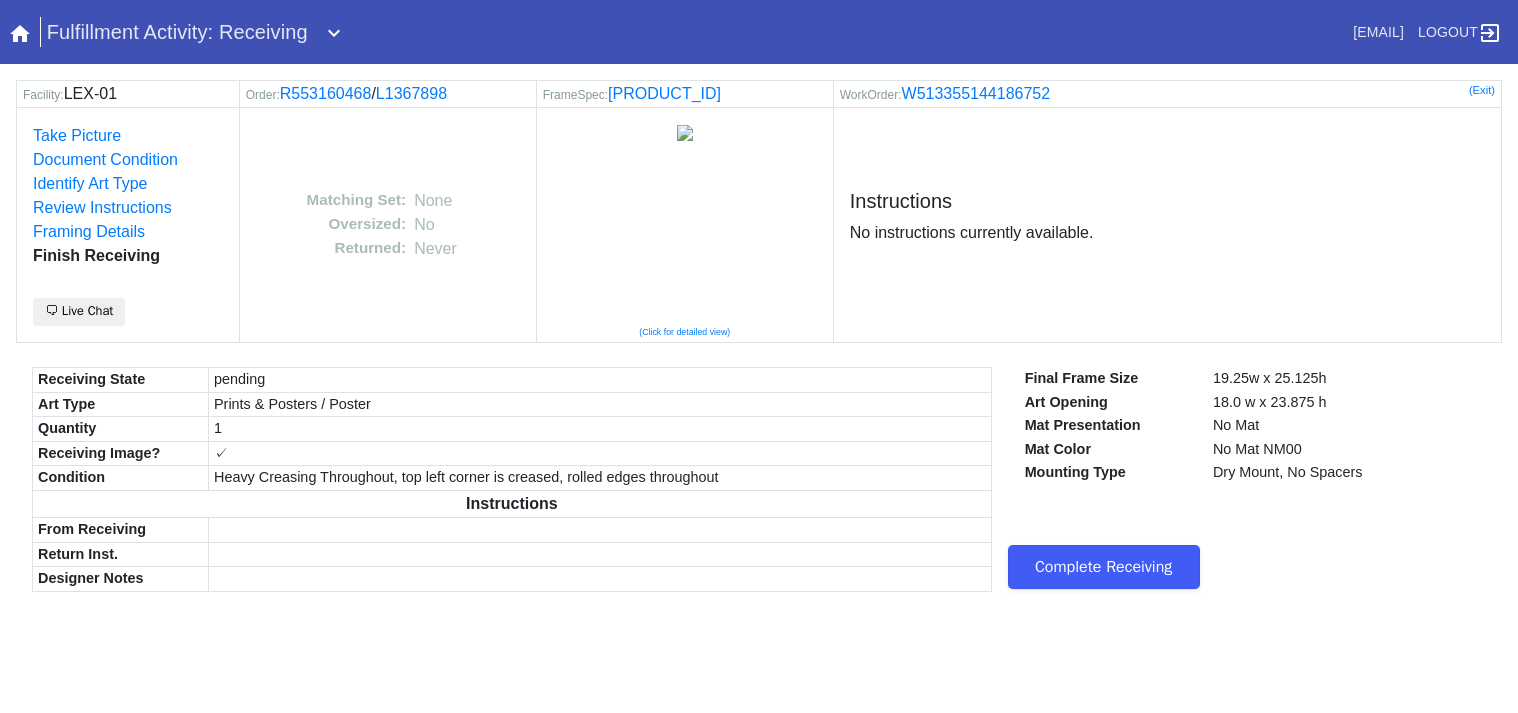 scroll, scrollTop: 0, scrollLeft: 0, axis: both 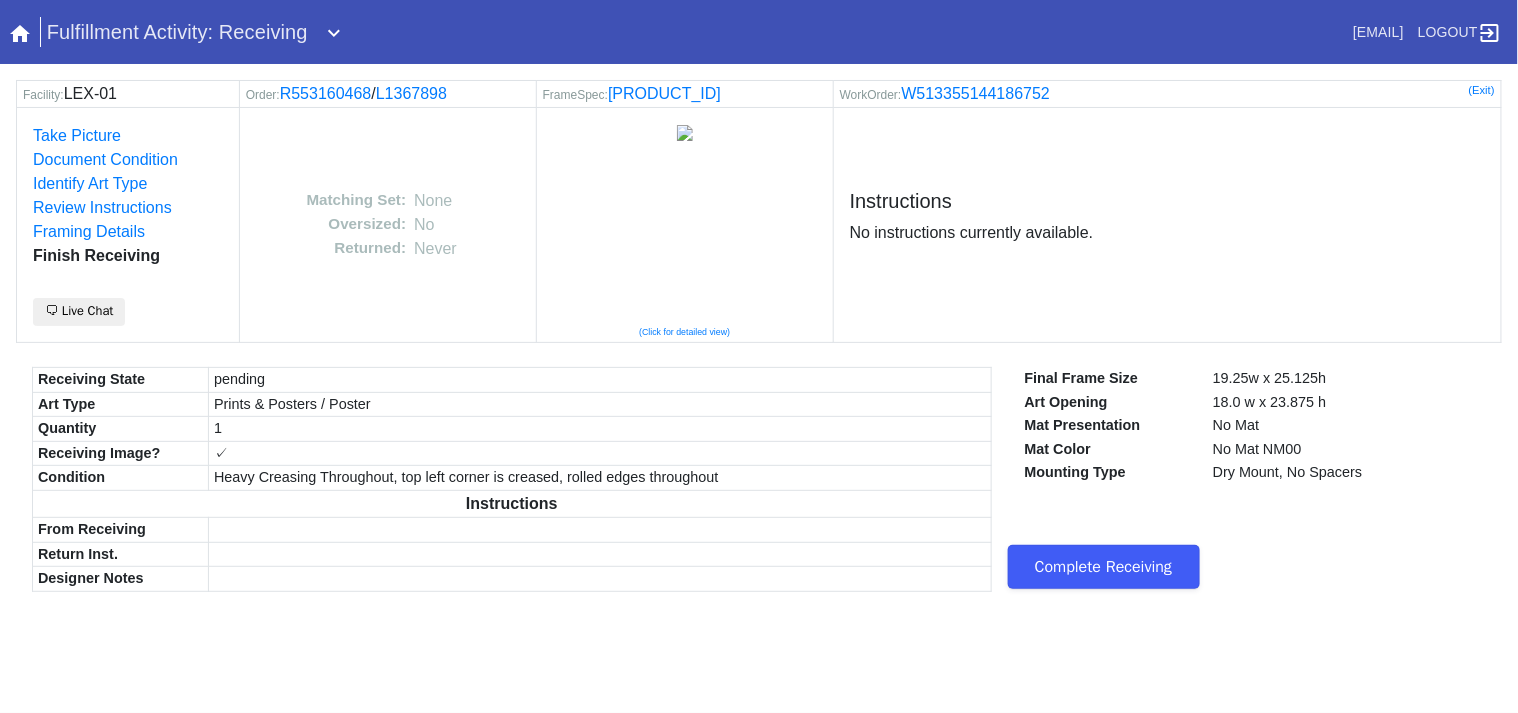 click on "Complete Receiving" at bounding box center [1104, 567] 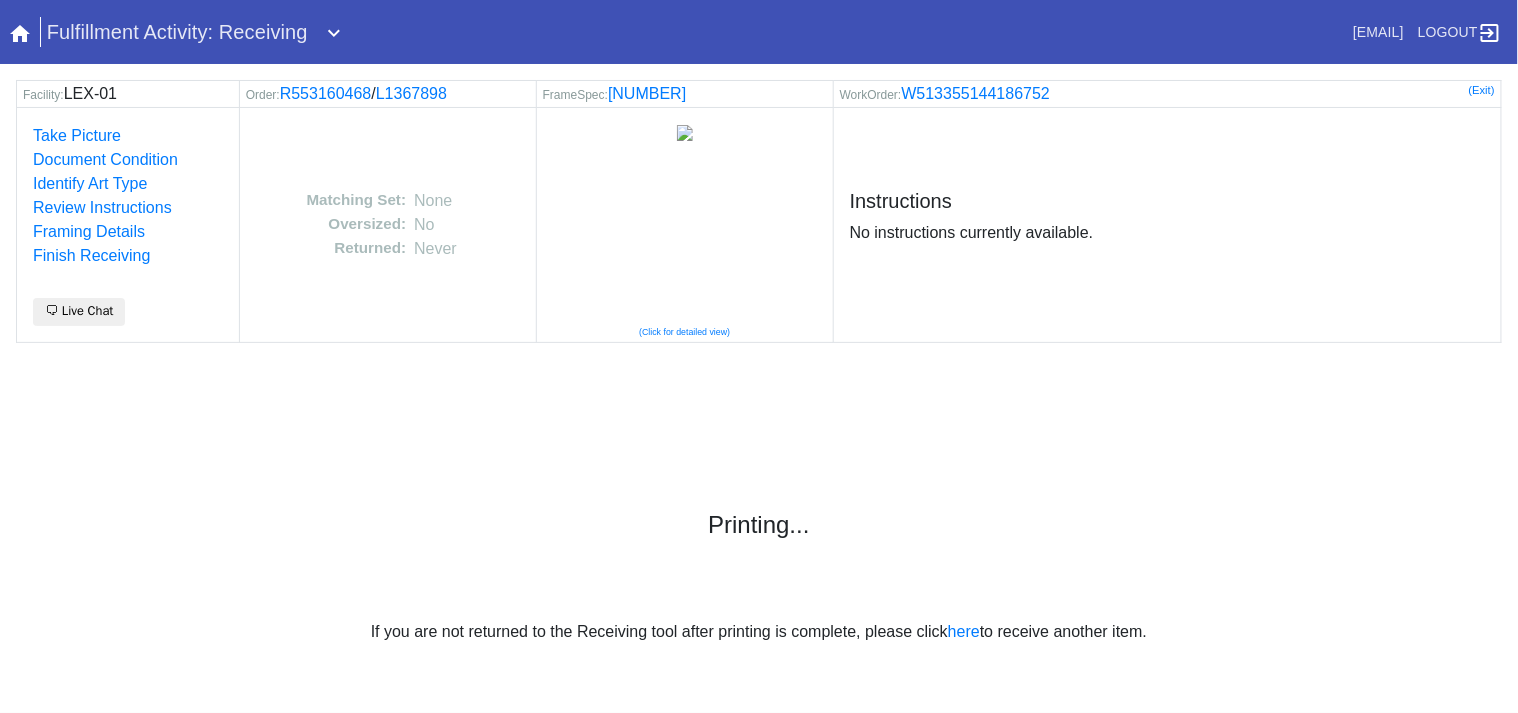scroll, scrollTop: 0, scrollLeft: 0, axis: both 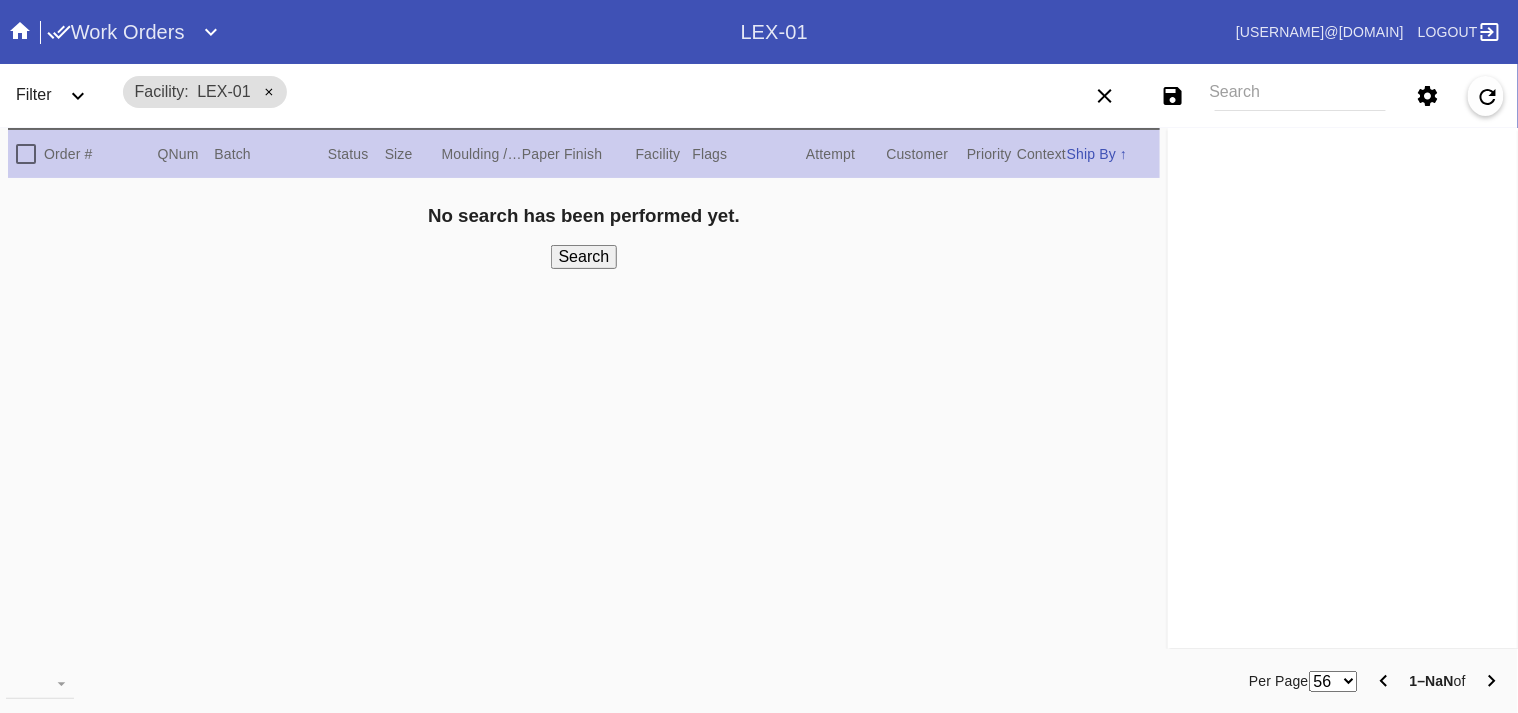 click 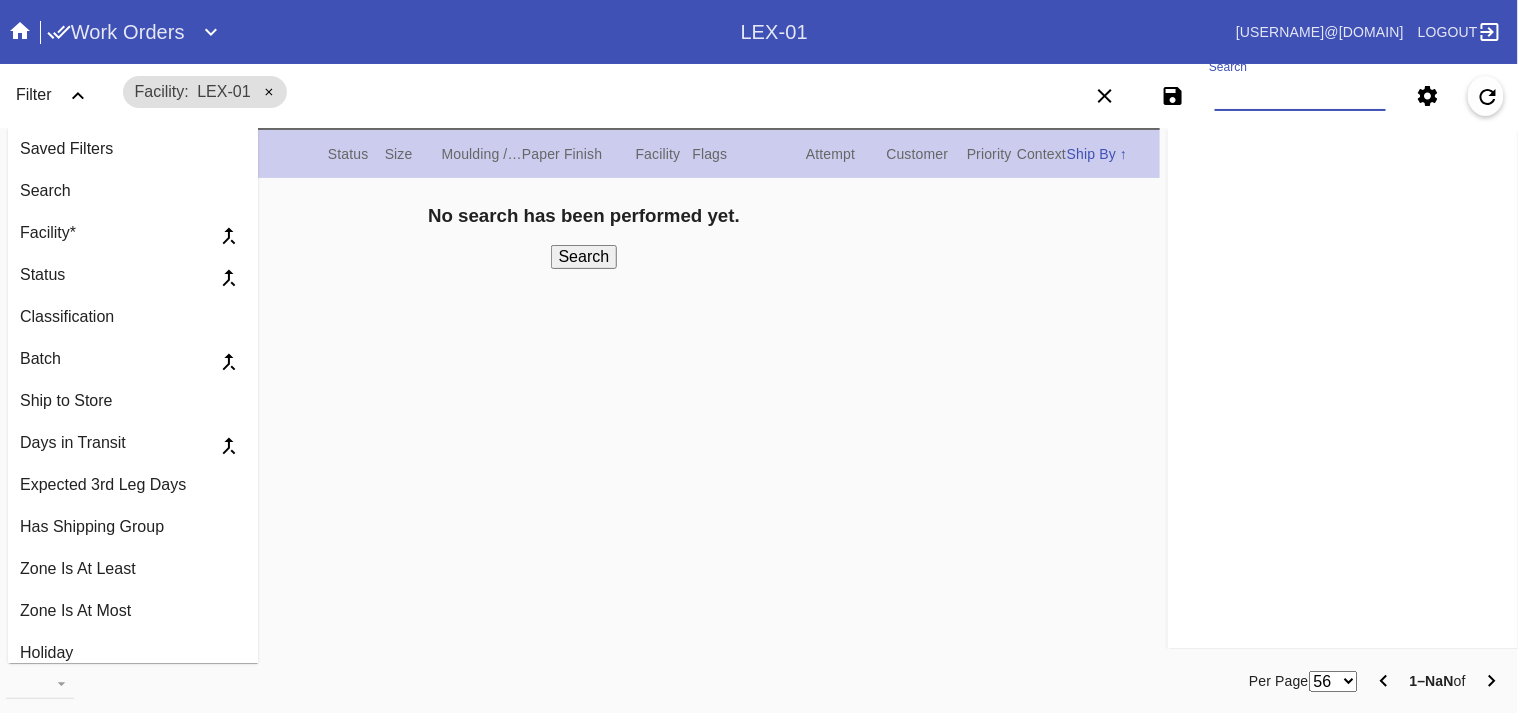click on "Search" at bounding box center [1300, 96] 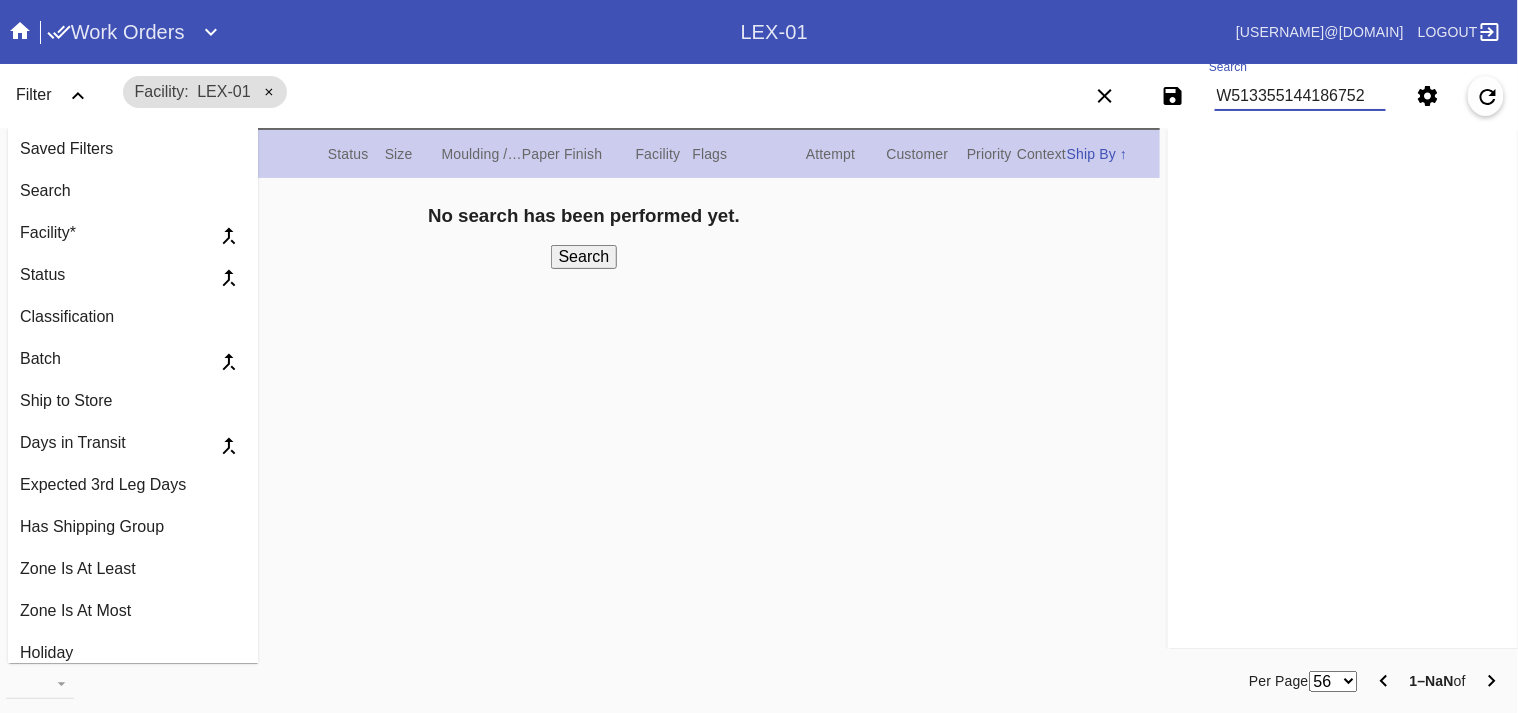 type on "W513355144186752" 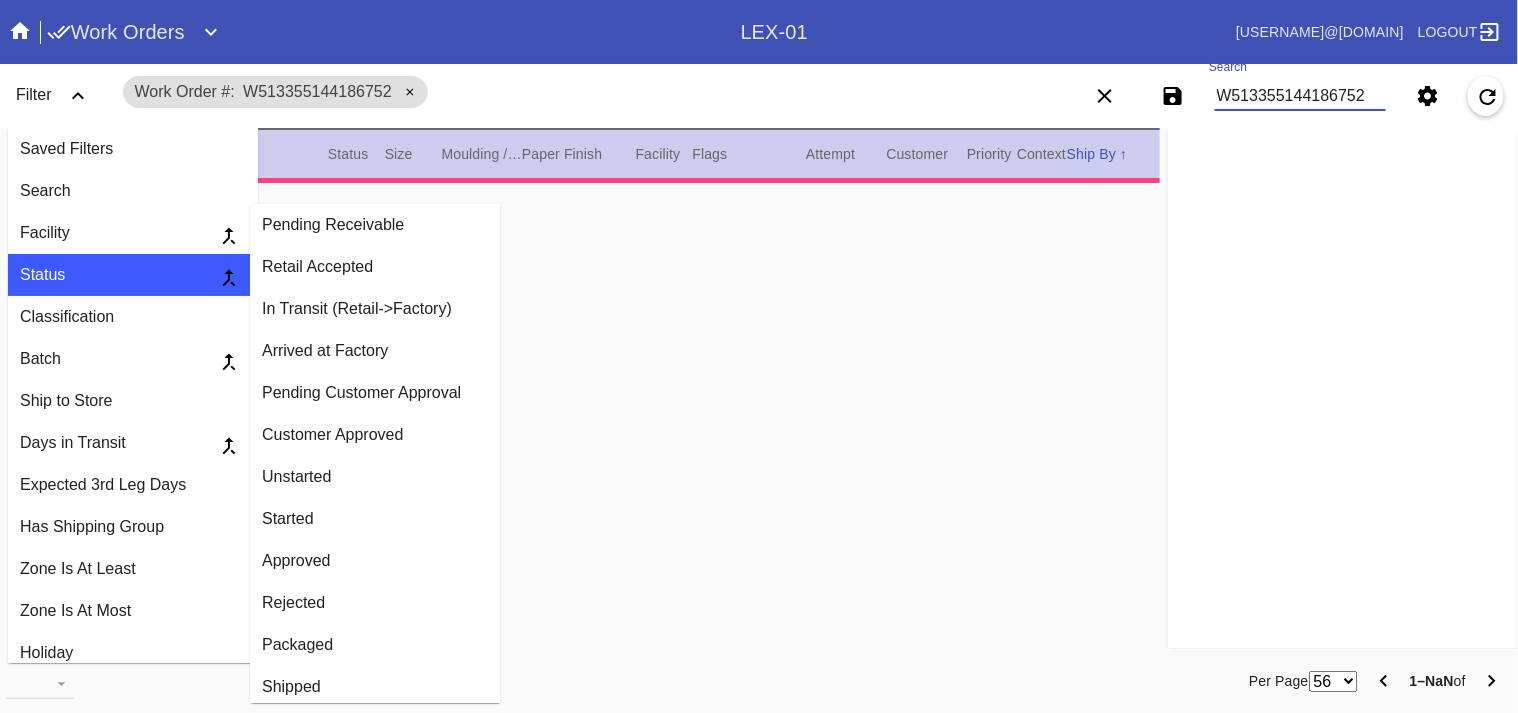 type on "0.0" 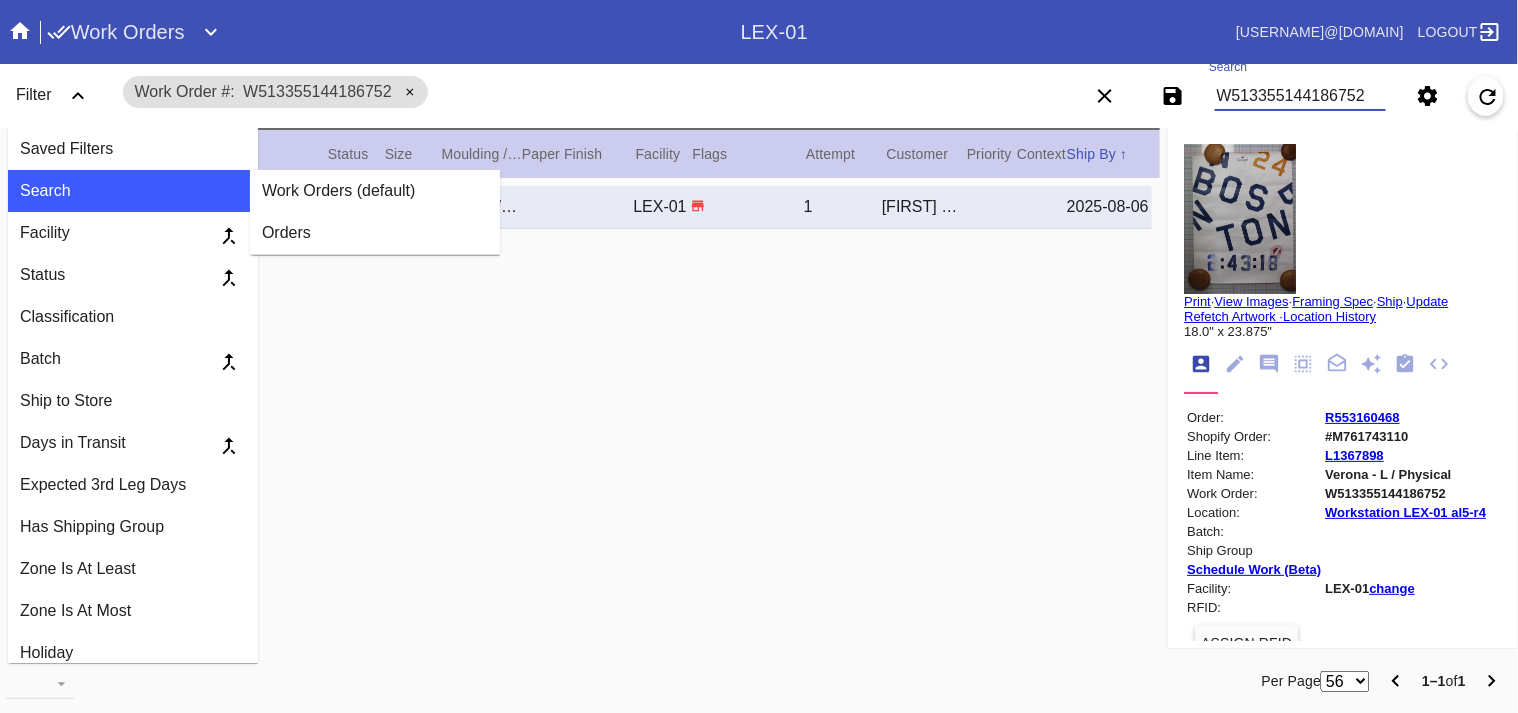 click 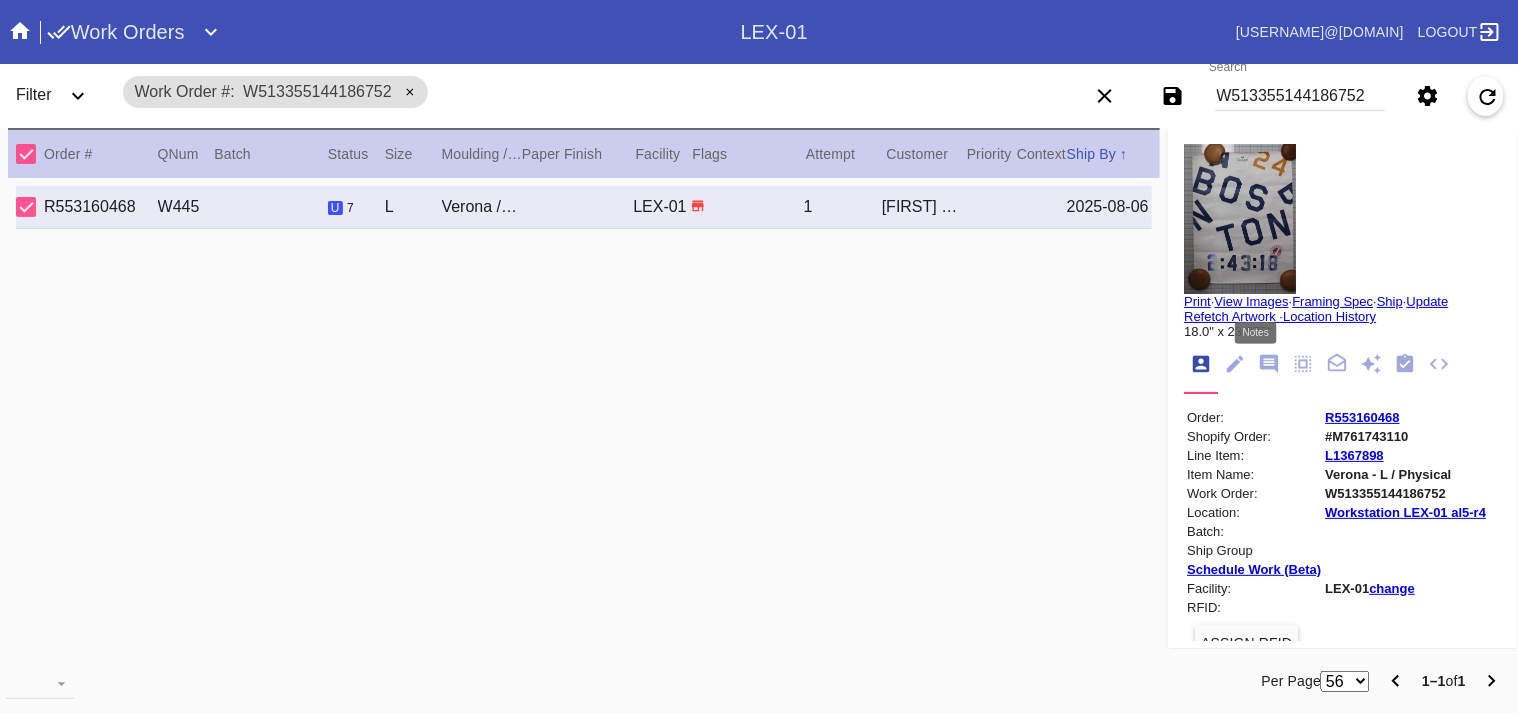 click 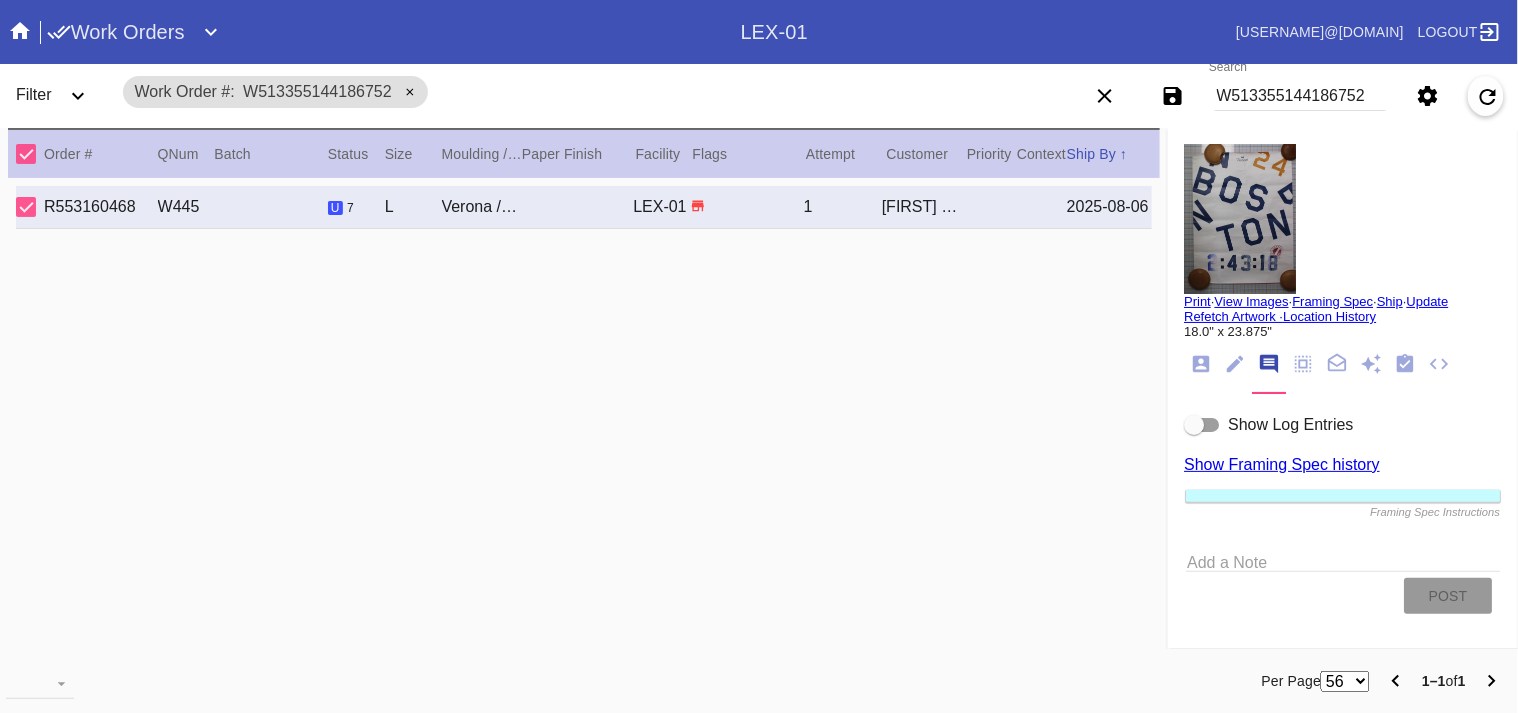 drag, startPoint x: 1187, startPoint y: 427, endPoint x: 1194, endPoint y: 399, distance: 28.86174 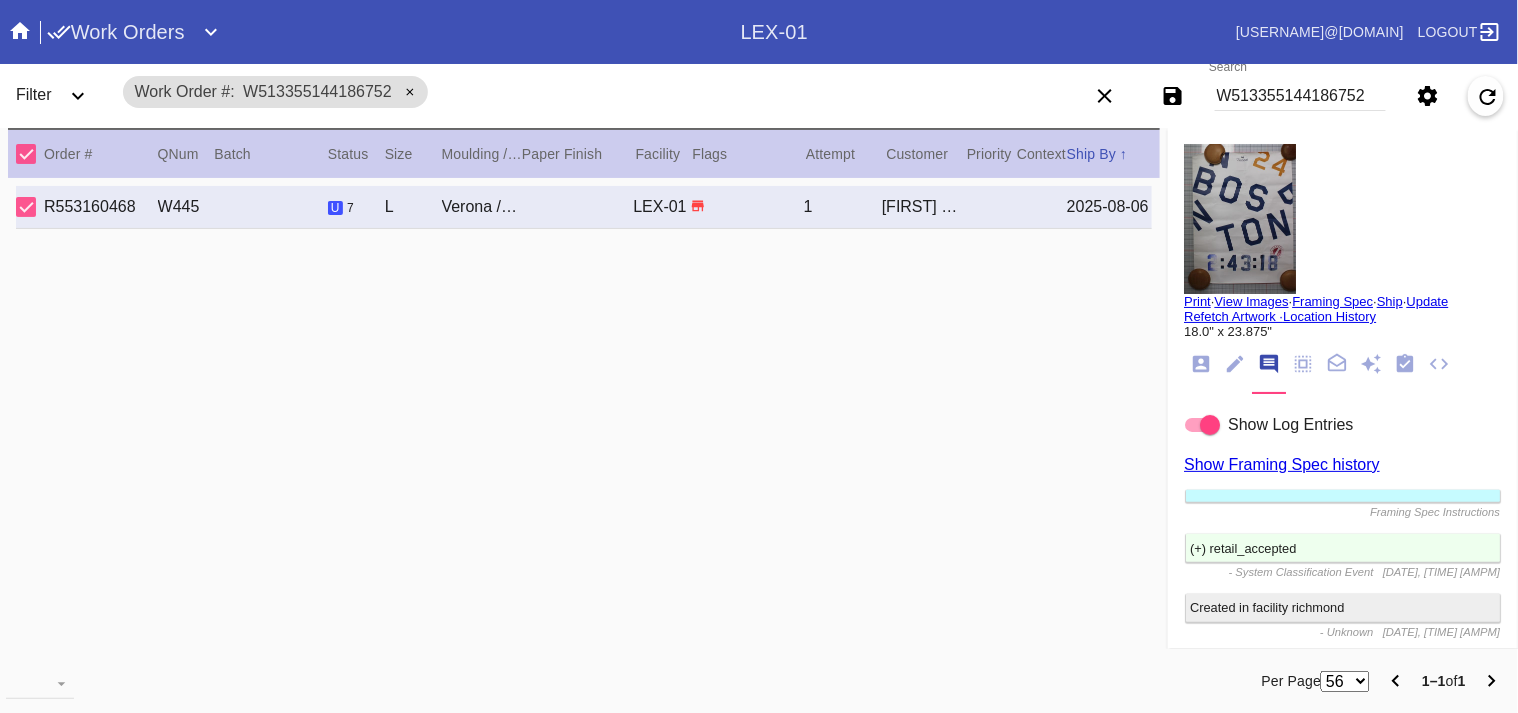click 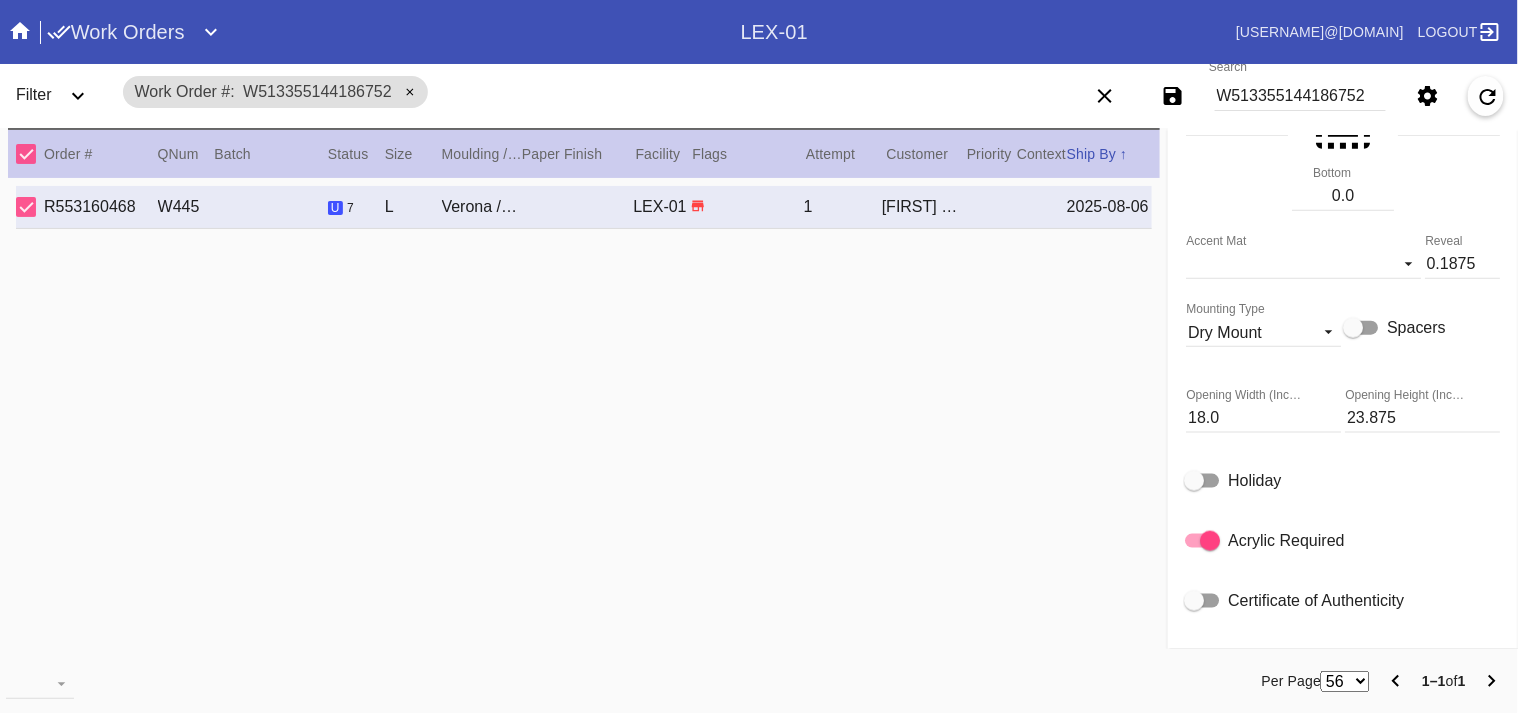 scroll, scrollTop: 727, scrollLeft: 0, axis: vertical 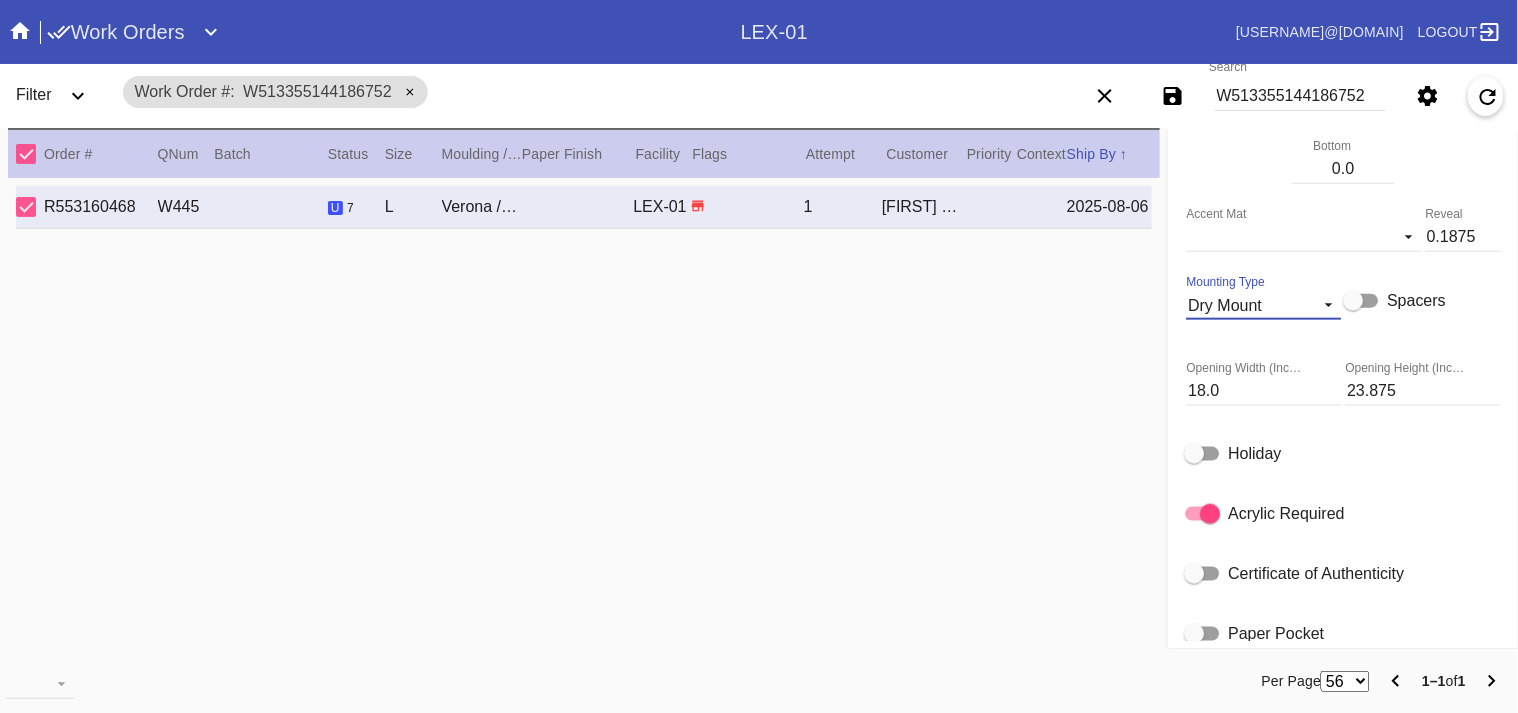 click at bounding box center [1323, 303] 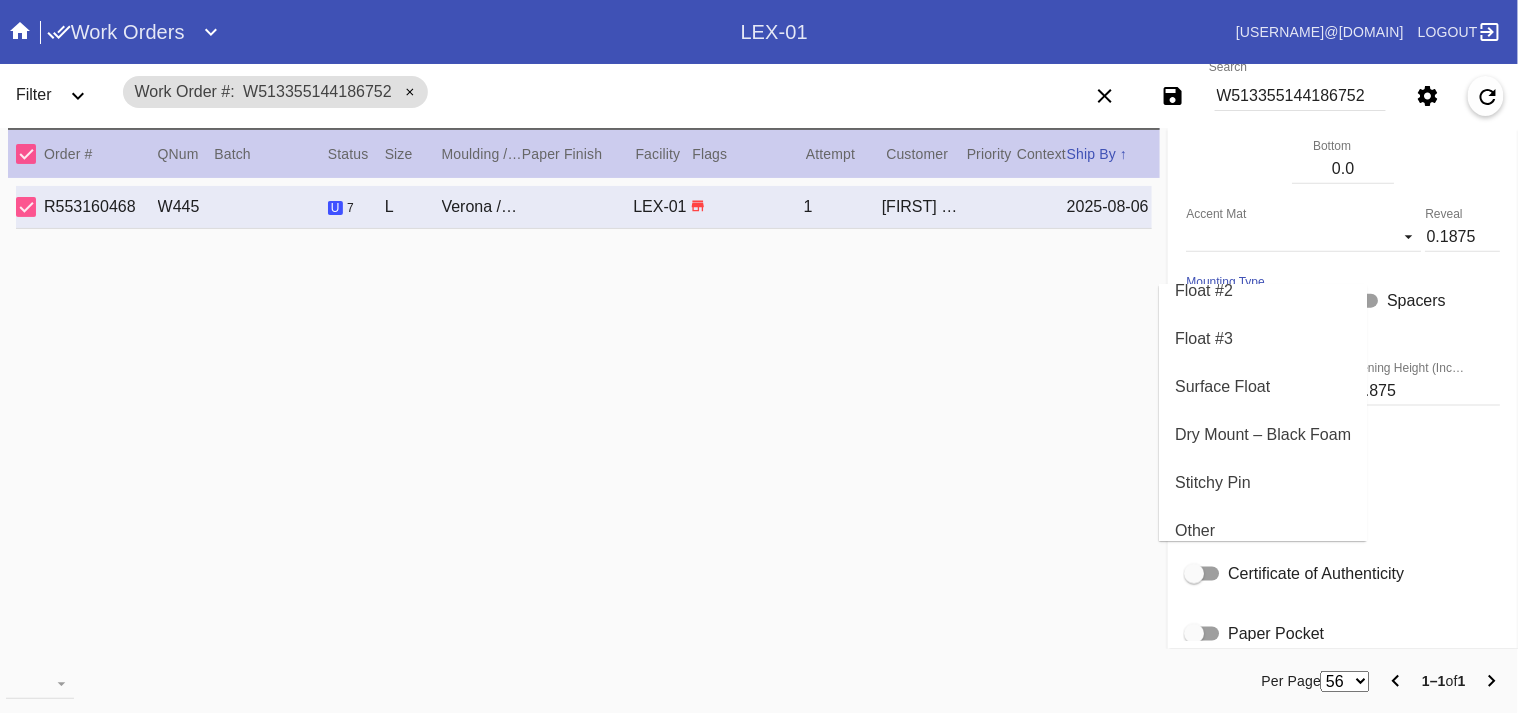 scroll, scrollTop: 158, scrollLeft: 0, axis: vertical 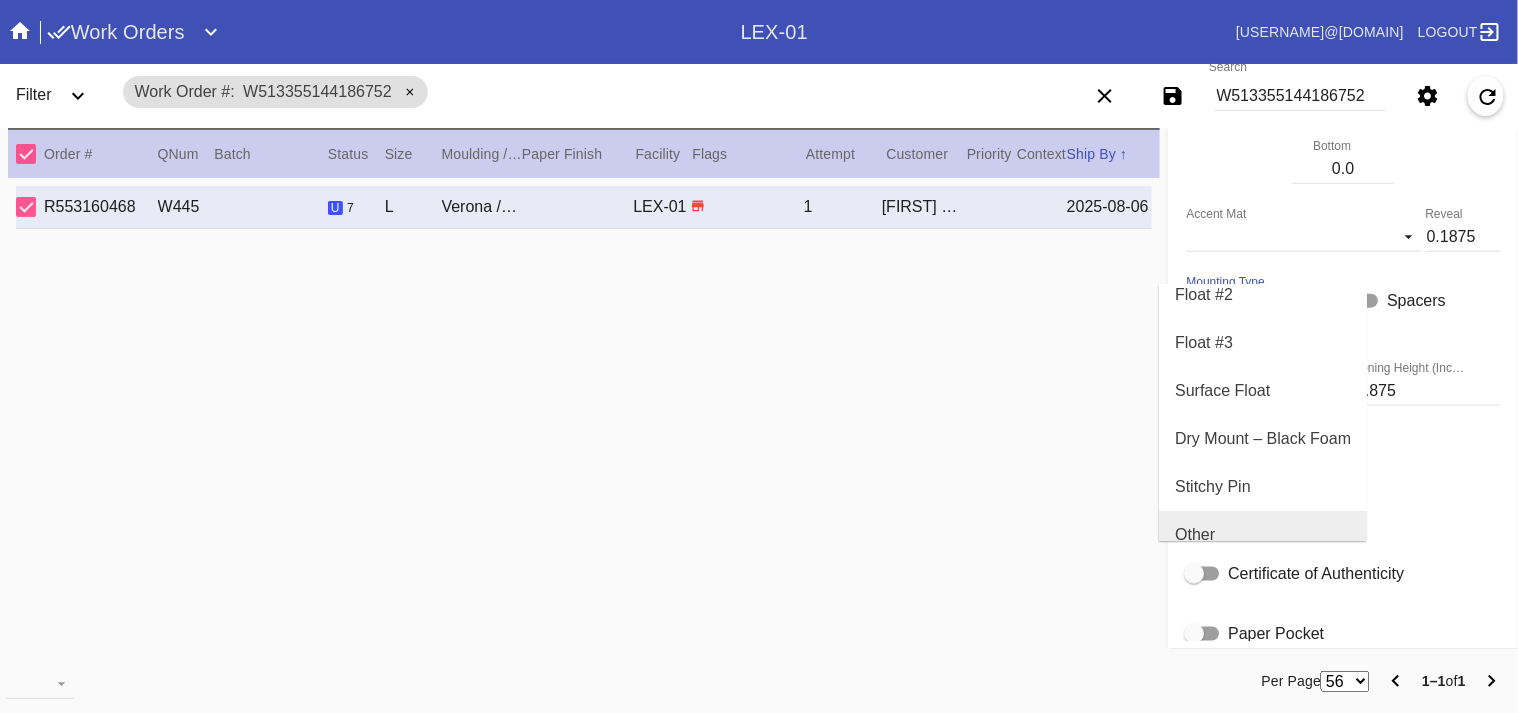 click on "Other" at bounding box center (1195, 535) 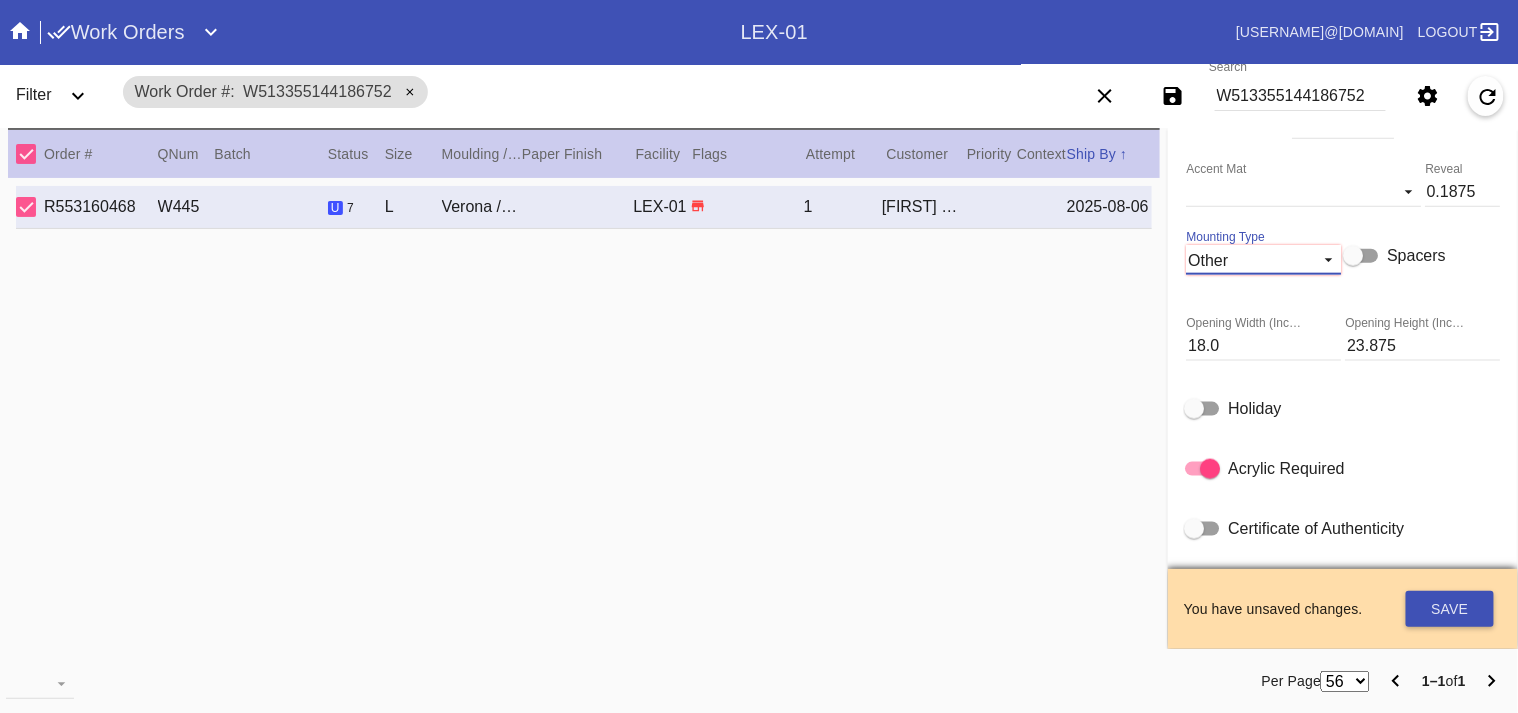 scroll, scrollTop: 727, scrollLeft: 0, axis: vertical 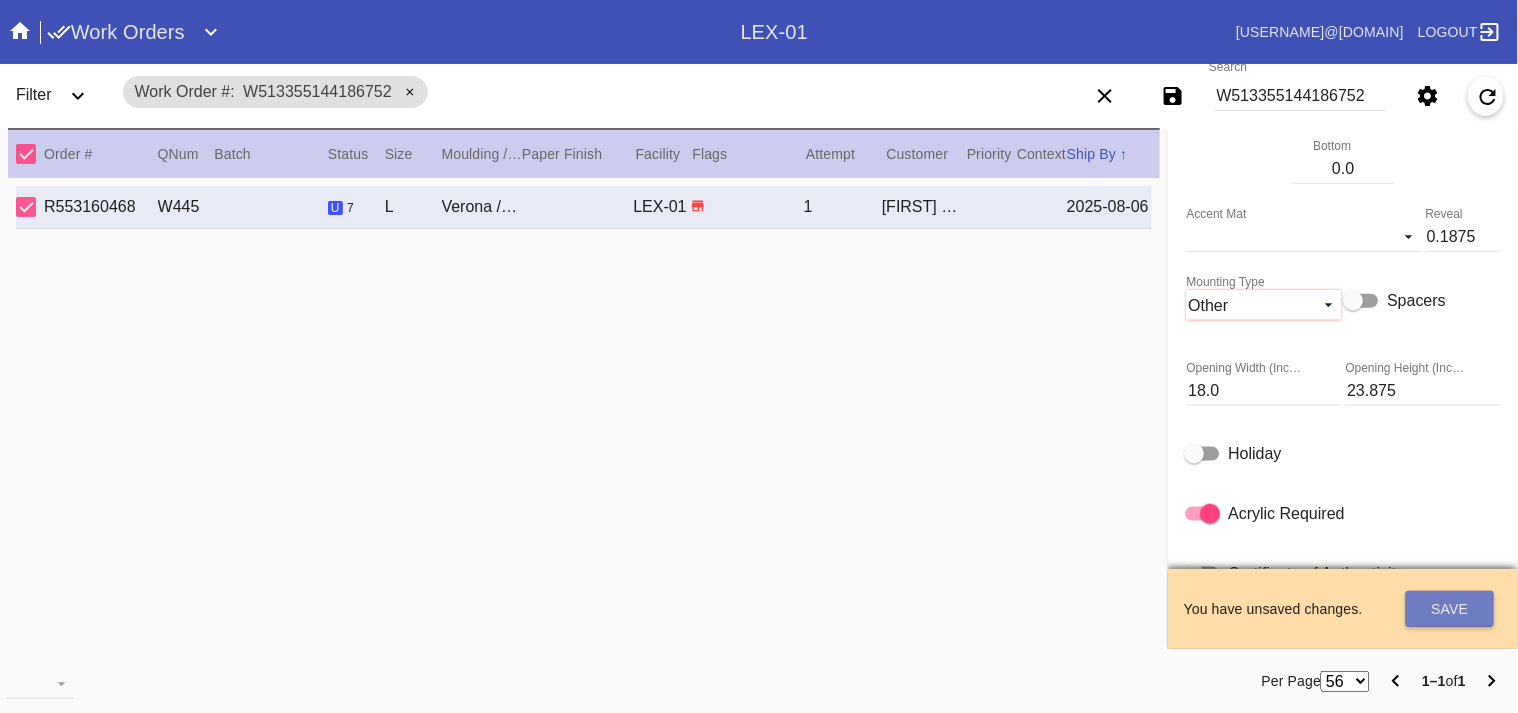 click on "Save" at bounding box center (1450, 609) 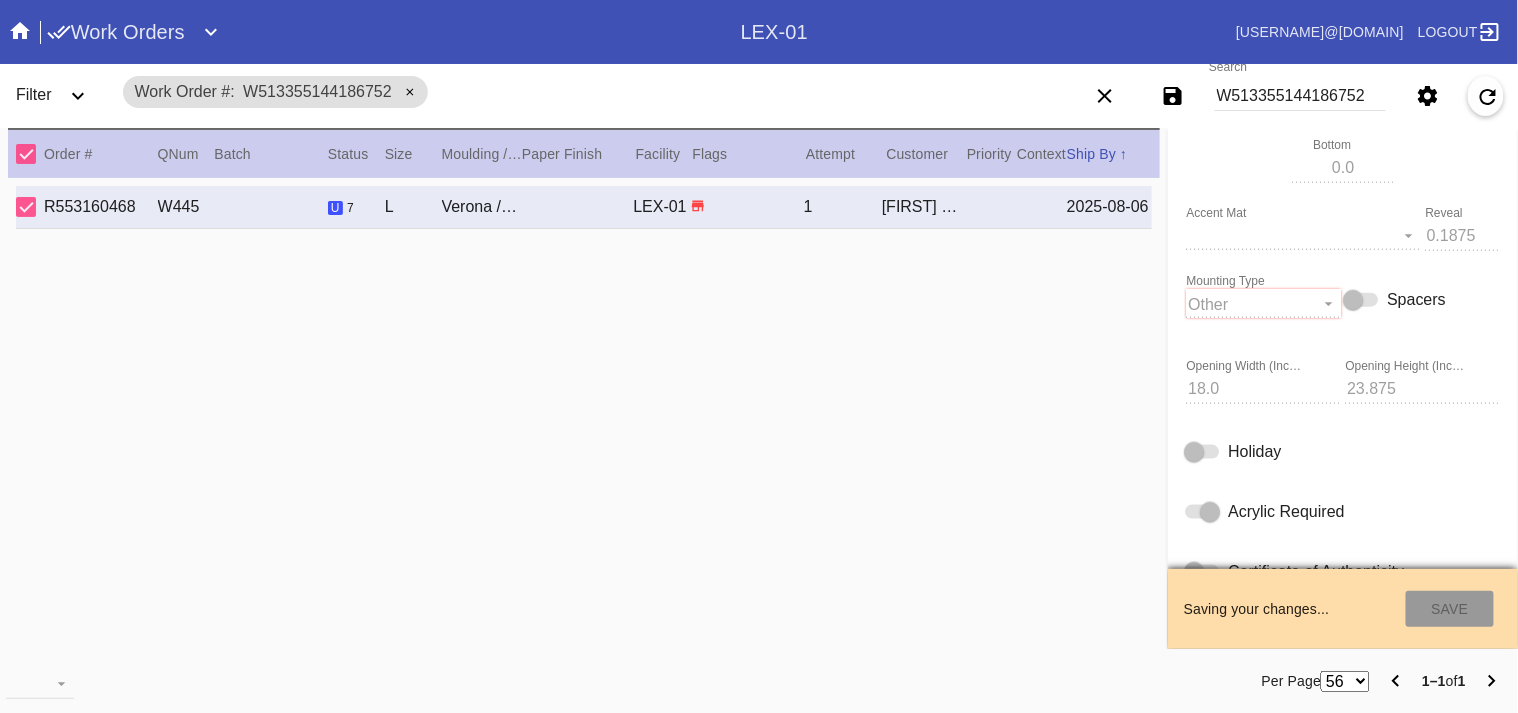 type on "8/5/2025" 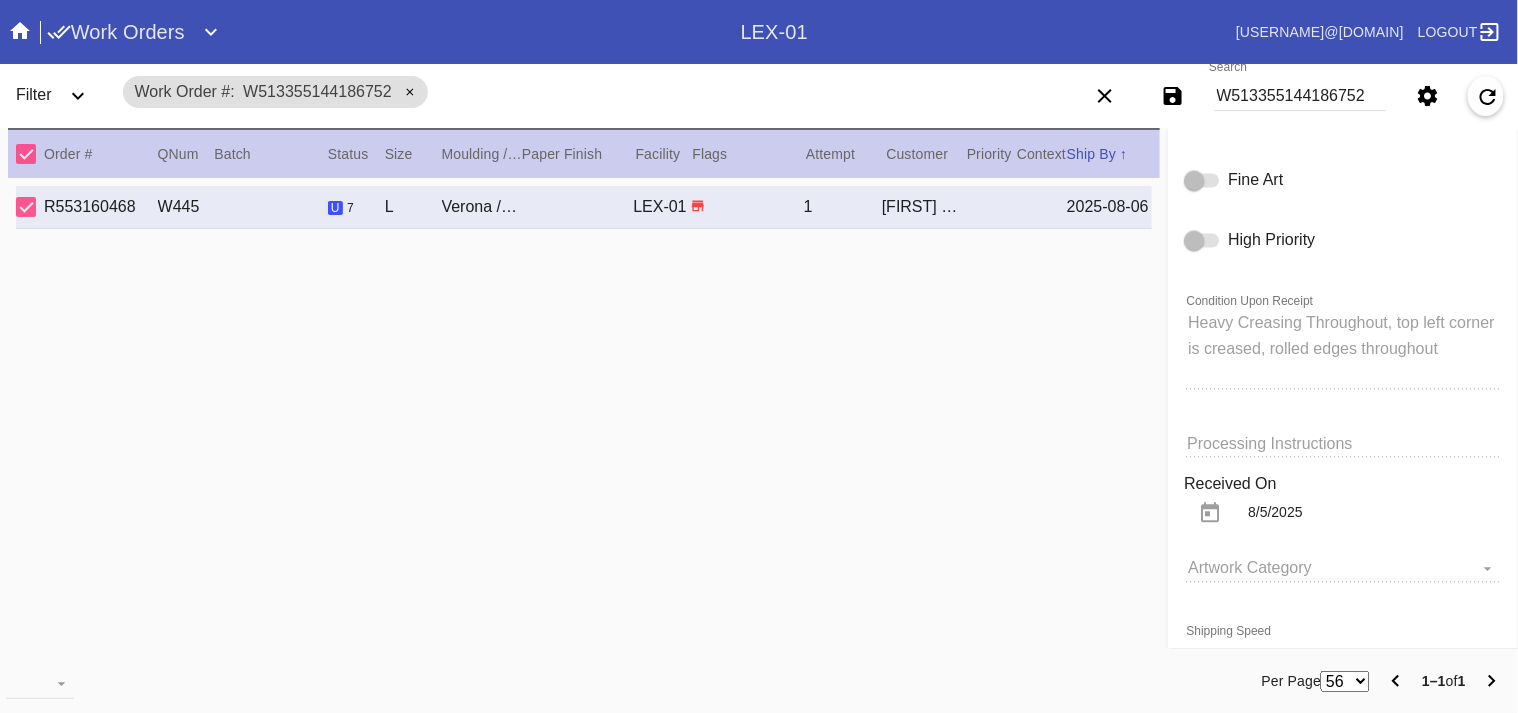 scroll, scrollTop: 1362, scrollLeft: 0, axis: vertical 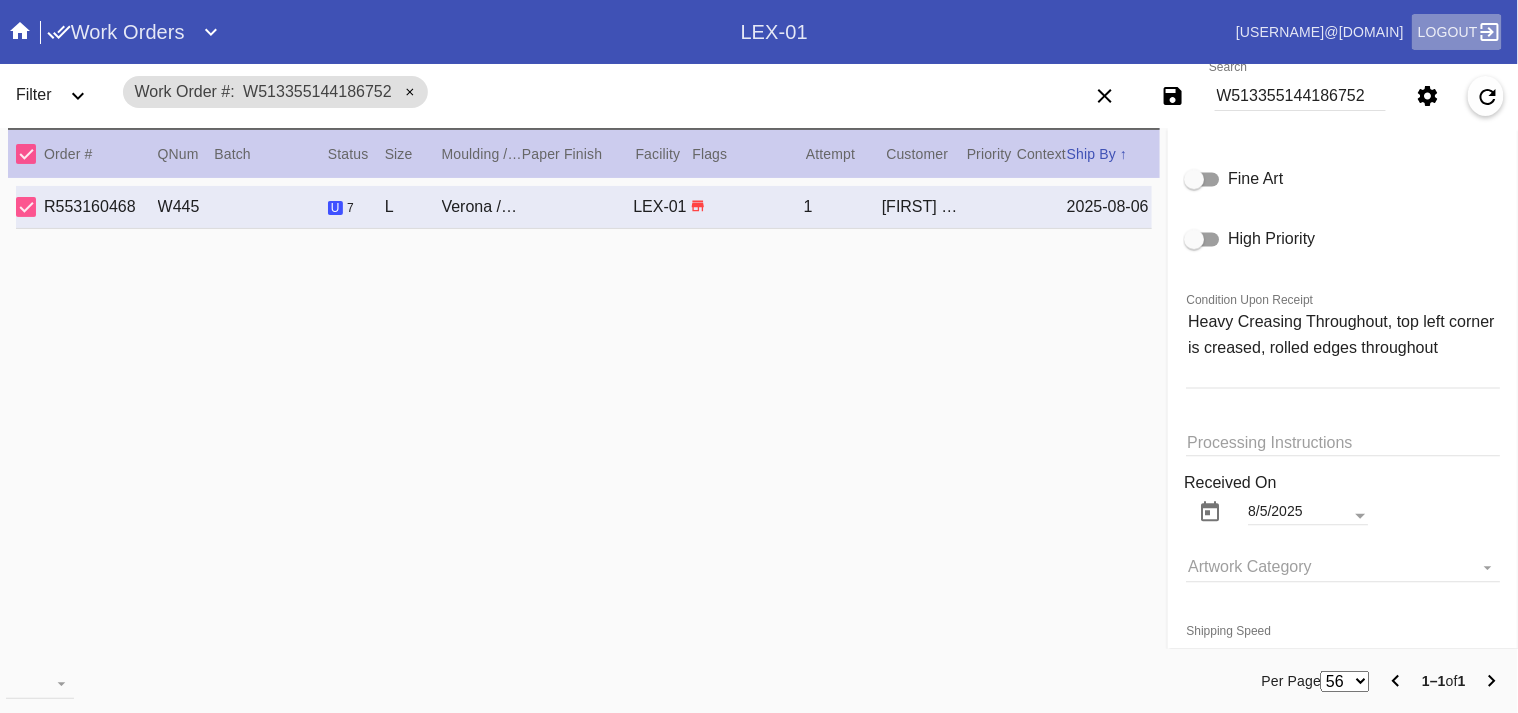 click on "Logout" at bounding box center (1448, 32) 